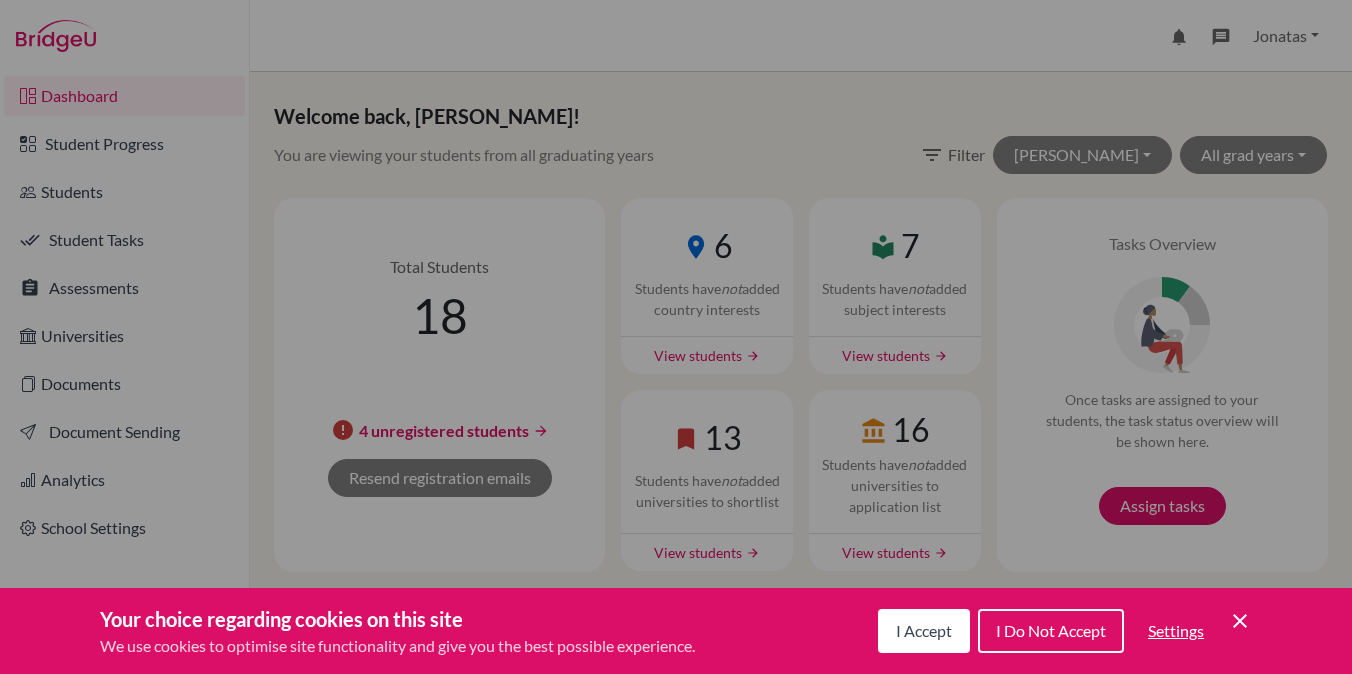 scroll, scrollTop: 0, scrollLeft: 0, axis: both 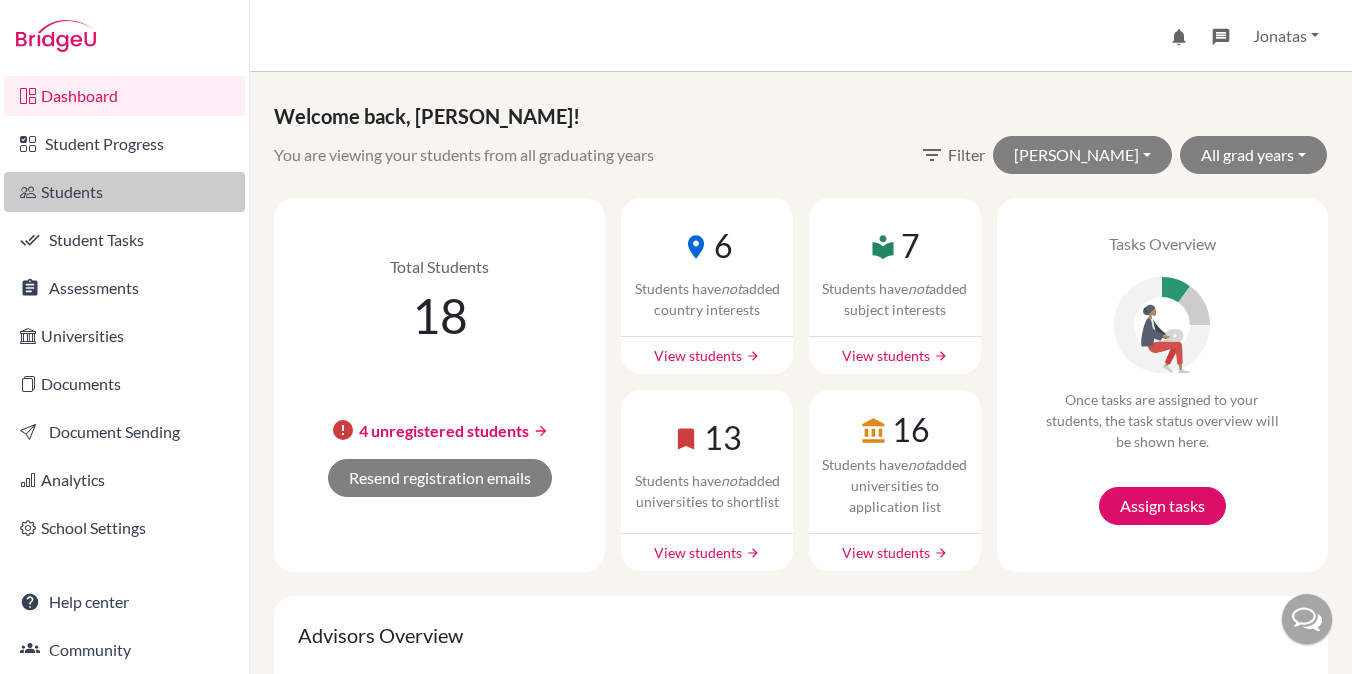 click on "Students" at bounding box center (124, 192) 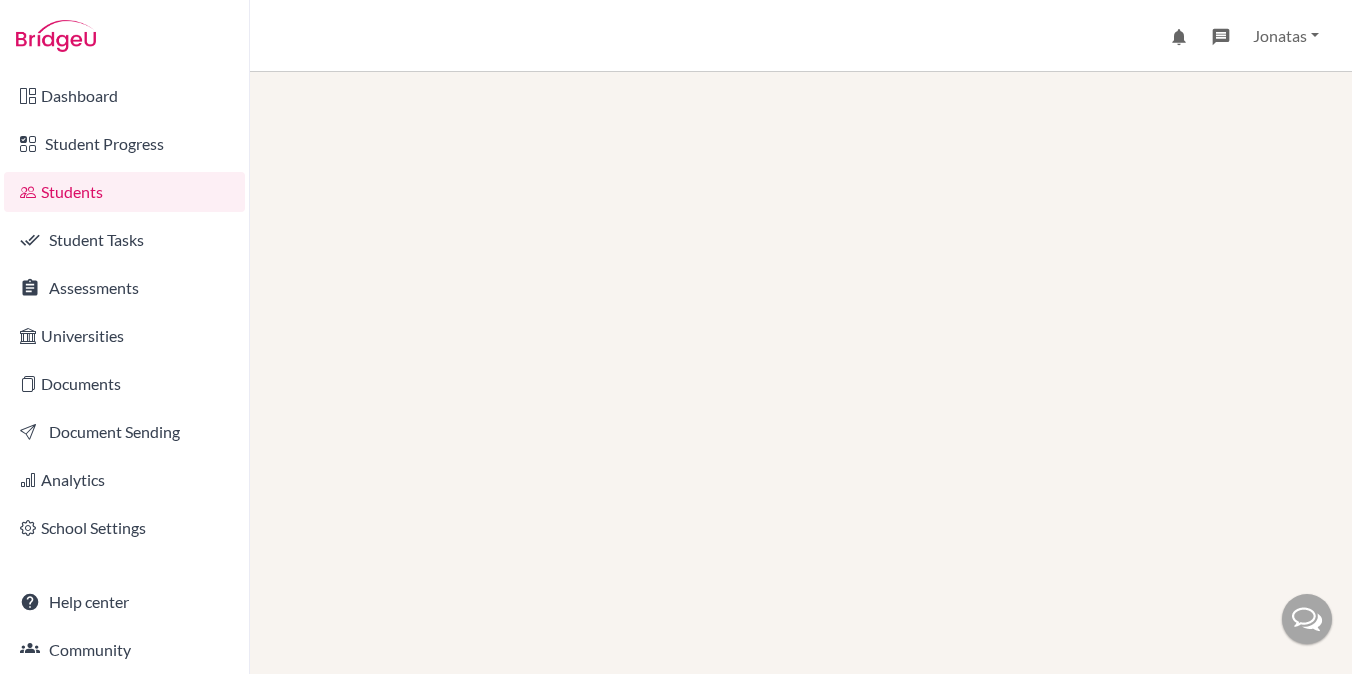 scroll, scrollTop: 0, scrollLeft: 0, axis: both 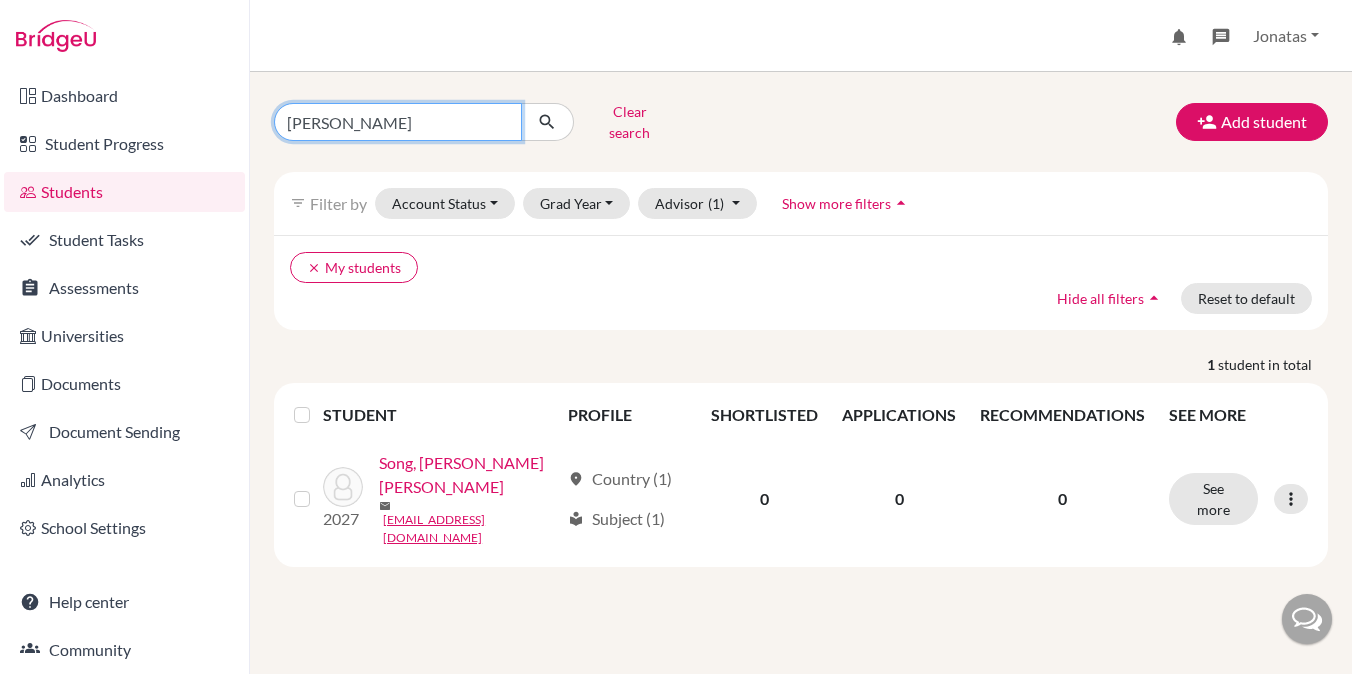 click on "ethan" at bounding box center (398, 122) 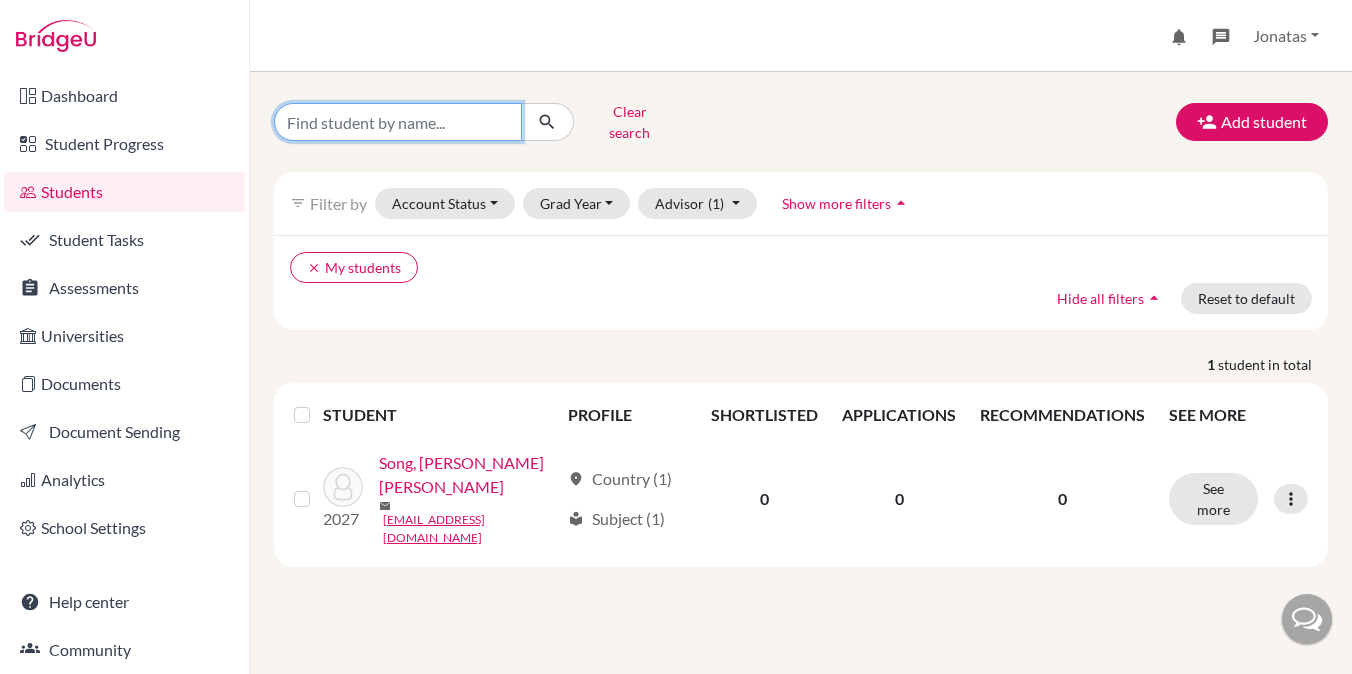 type 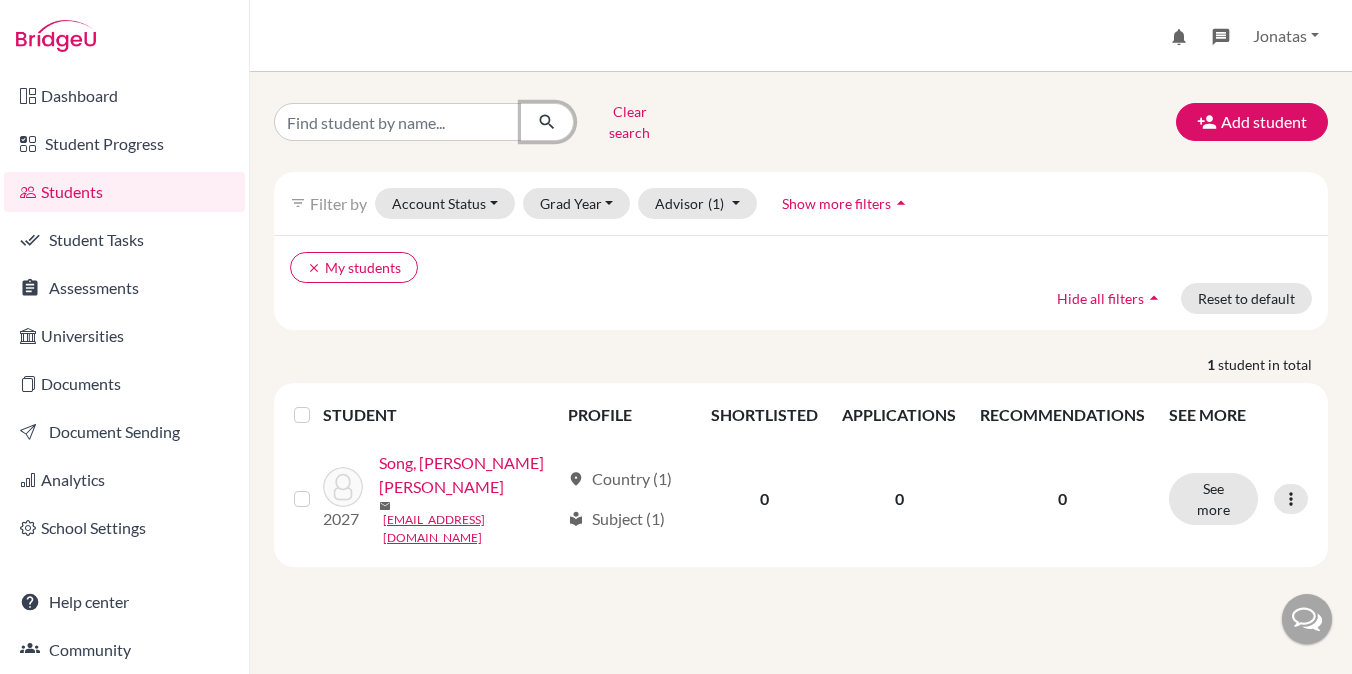 click at bounding box center (547, 122) 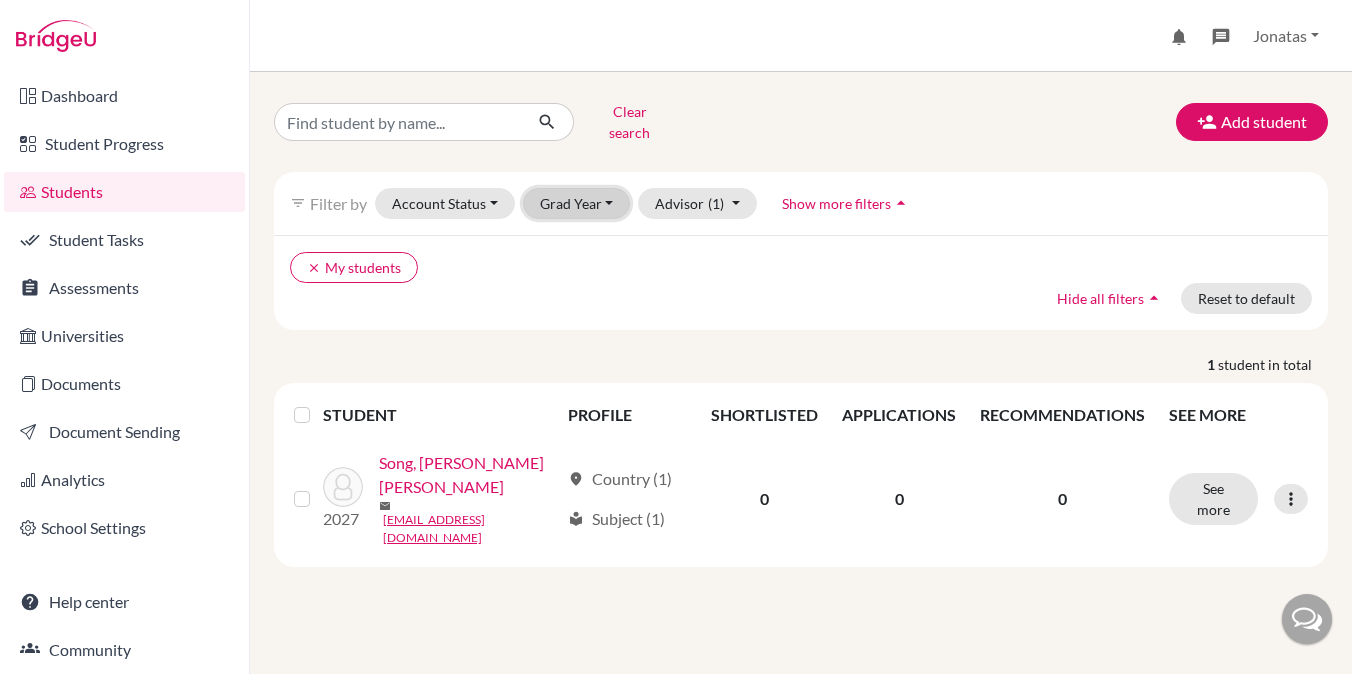click on "Grad Year" at bounding box center [577, 203] 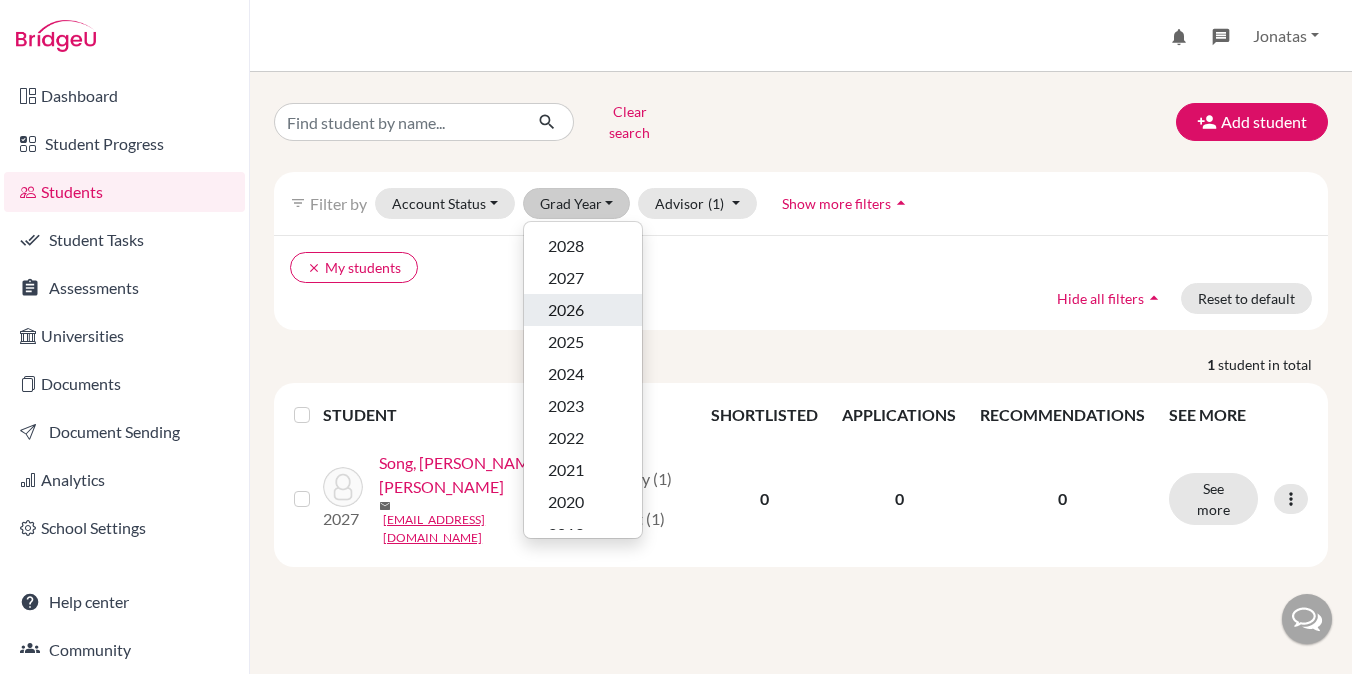 click on "2026" at bounding box center [566, 310] 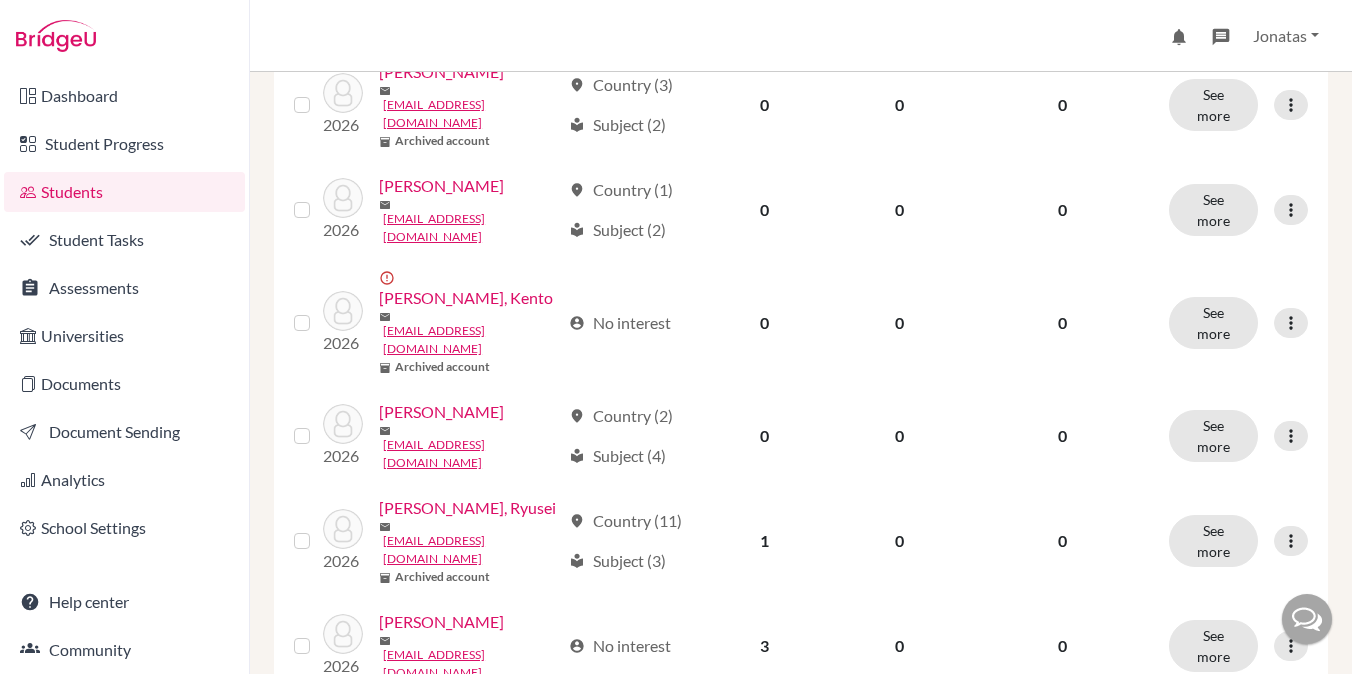 scroll, scrollTop: 0, scrollLeft: 0, axis: both 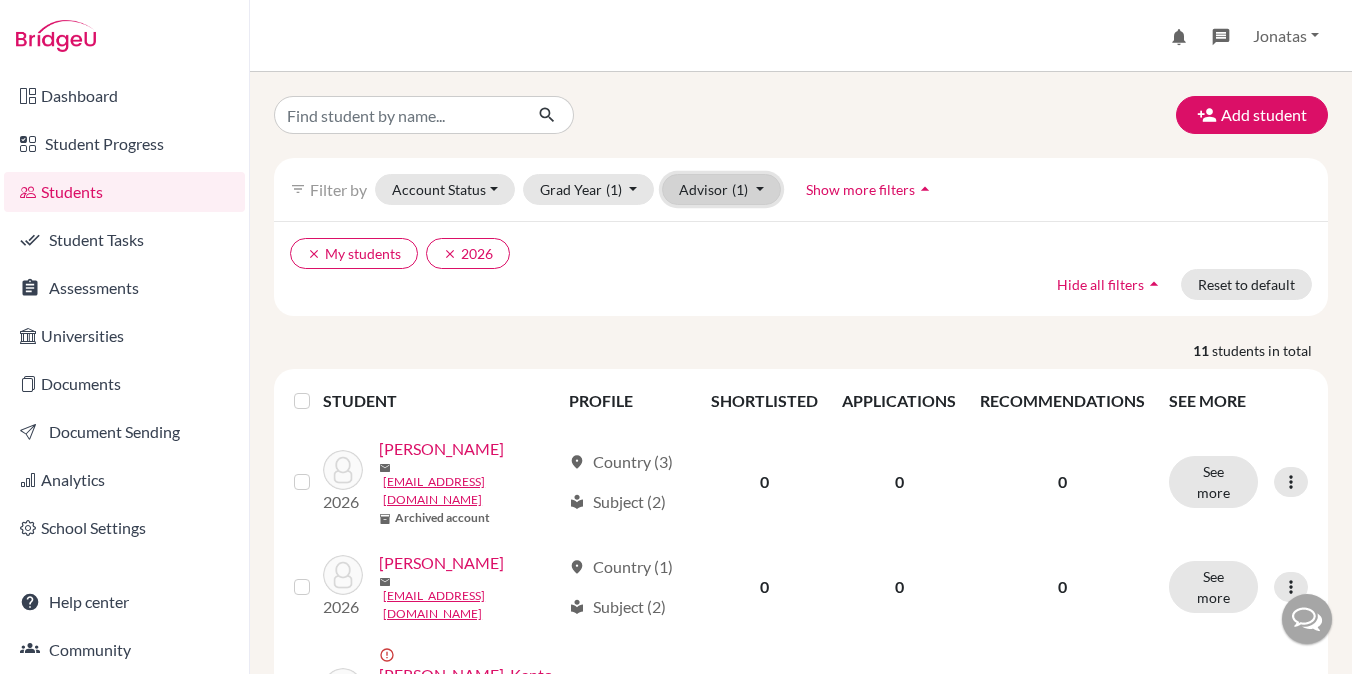 click on "Advisor (1)" at bounding box center (721, 189) 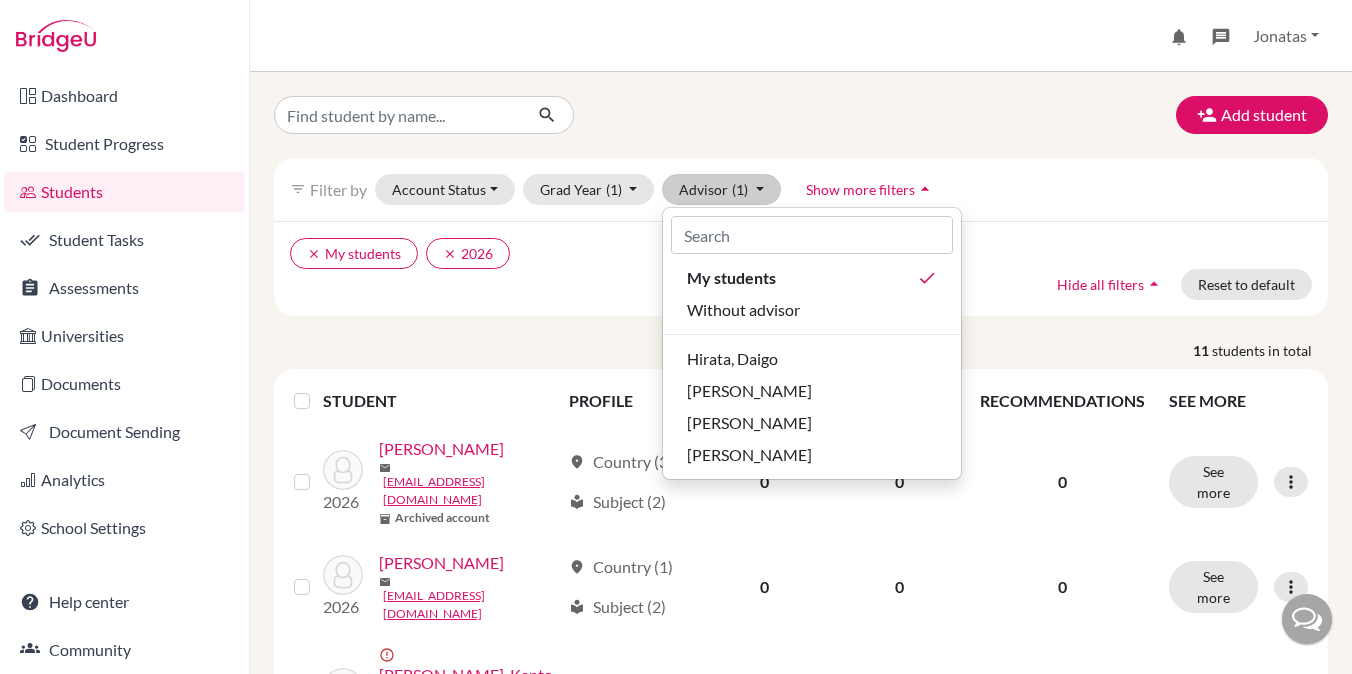 click on "clear My students clear 2026 Hide all filters arrow_drop_up Reset to default" at bounding box center (801, 268) 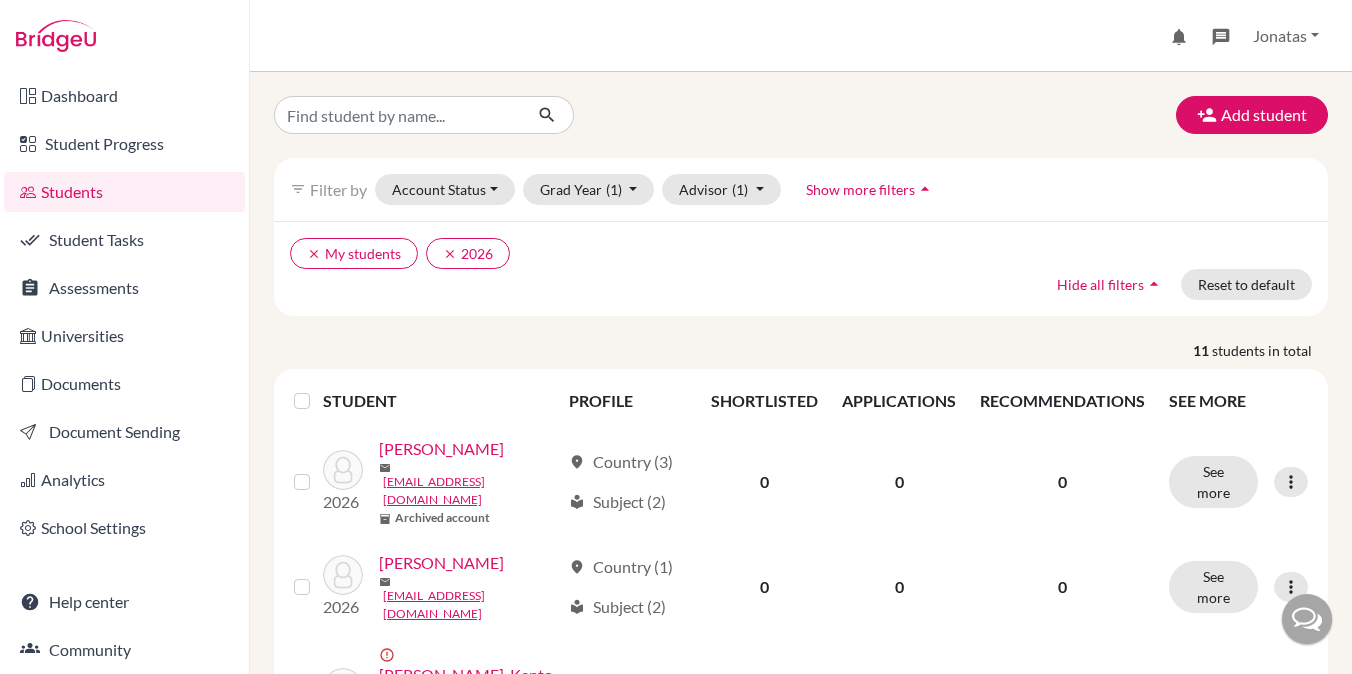 click on "filter_list Filter by Account Status Active accounts Archived accounts Registered Unregistered Grad Year (1) 2028 2027 2026 done 2025 2024 2023 2022 2021 2020 2019 2018 2017 2016 2015 2014 2013 Advisor (1) My students done Without advisor Hirata, Daigo Holtzclaw, Travis Iwasawa, Shaun  Takasaki, Tomohiko Show more filters arrow_drop_up" at bounding box center [801, 189] 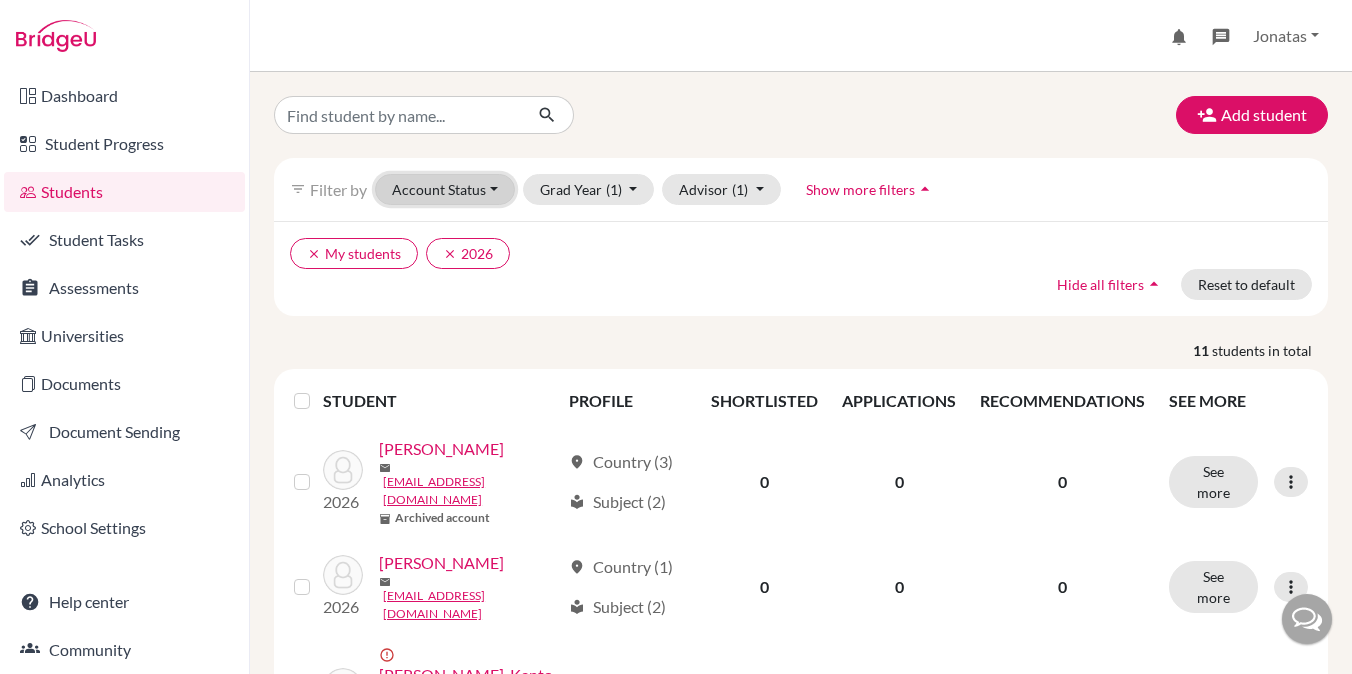 click on "Account Status" at bounding box center (445, 189) 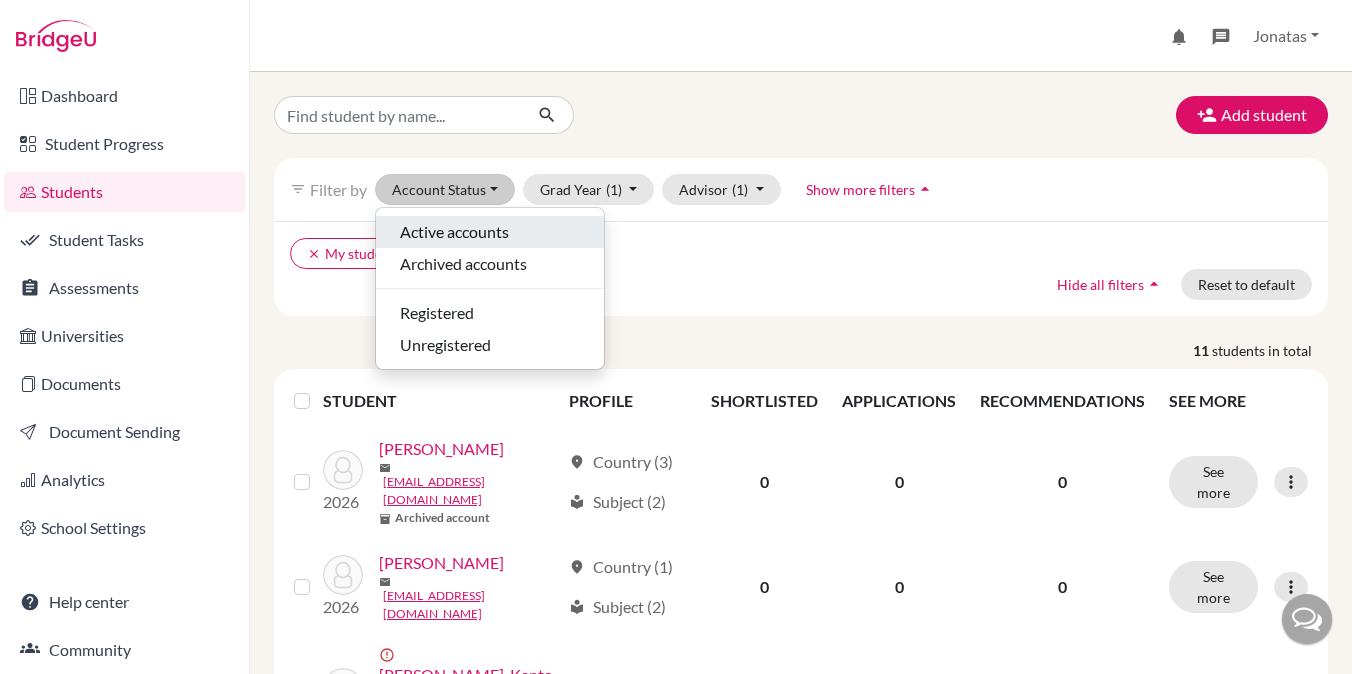 click on "Active accounts" at bounding box center (454, 232) 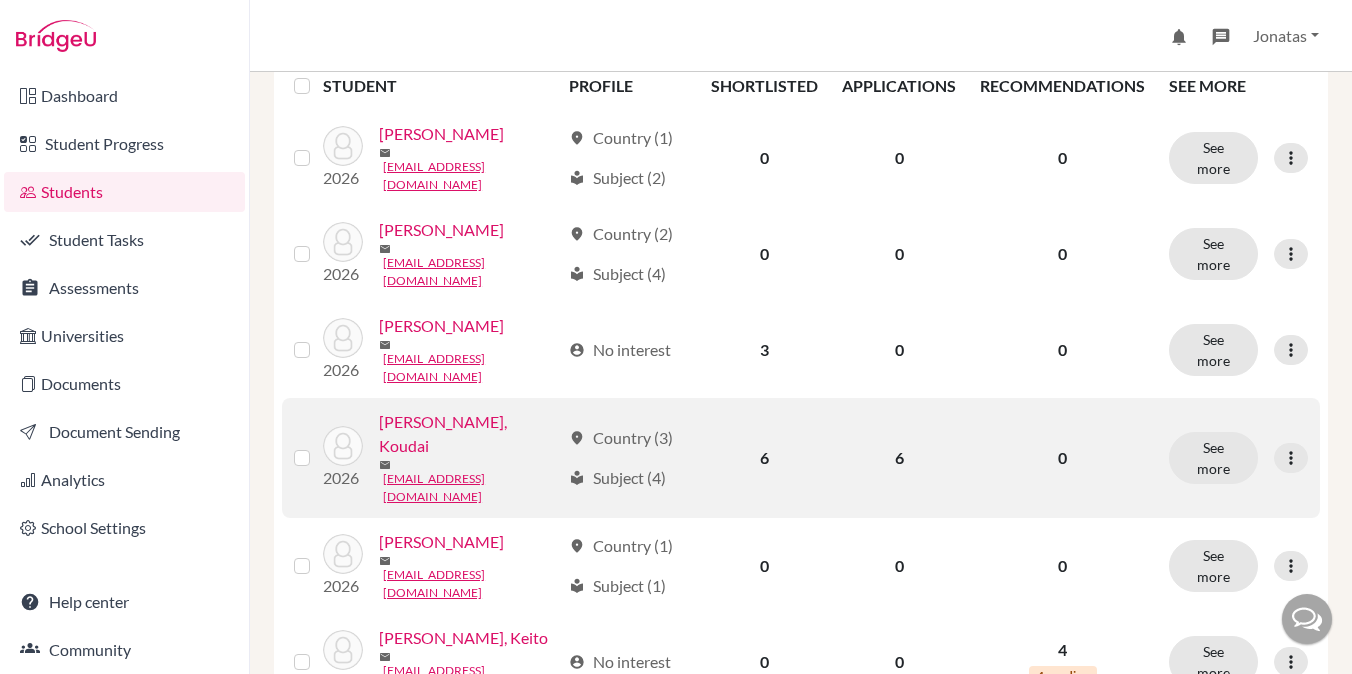 scroll, scrollTop: 314, scrollLeft: 0, axis: vertical 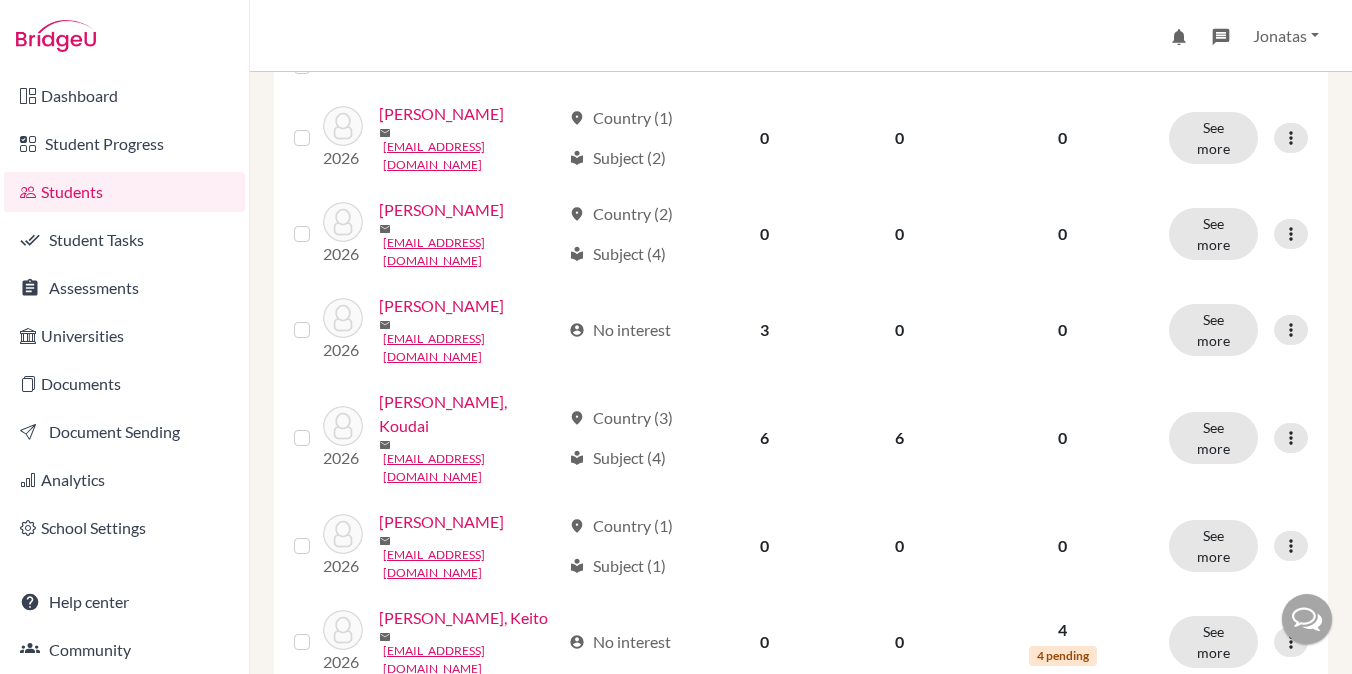 click on "Add student filter_list Filter by Account Status (1) Active accounts done Archived accounts Registered Unregistered Grad Year (1) 2028 2027 2026 done 2025 2024 2023 2022 2021 2020 2019 2018 2017 2016 2015 2014 2013 Advisor (1) My students done Without advisor Hirata, Daigo Holtzclaw, Travis Iwasawa, Shaun  Takasaki, Tomohiko Show more filters arrow_drop_up clear Active accounts clear My students clear 2026 Hide all filters arrow_drop_up Reset to default 6  students in total STUDENT PROFILE SHORTLISTED APPLICATIONS RECOMMENDATIONS SEE MORE 2026 Ishibashi, Kyota mail 201703isk@kaiseigakuen.jp location_on Country (1) local_library Subject (2) 0 0 0 See more Edit student Send Message Reset Password 2026 Mizouchi, Ryuta mail 201735mir@kaiseigakuen.jp location_on Country (2) local_library Subject (4) 0 0 0 See more Edit student Send Message Reset Password 2026 Onishi, Hirotaka mail 201409ohh@kaiseigakuen.jp account_circle No interest 3 0 0 See more Edit student Send Message Reset Password 2026 Sakayama, Koudai 6" at bounding box center (801, 373) 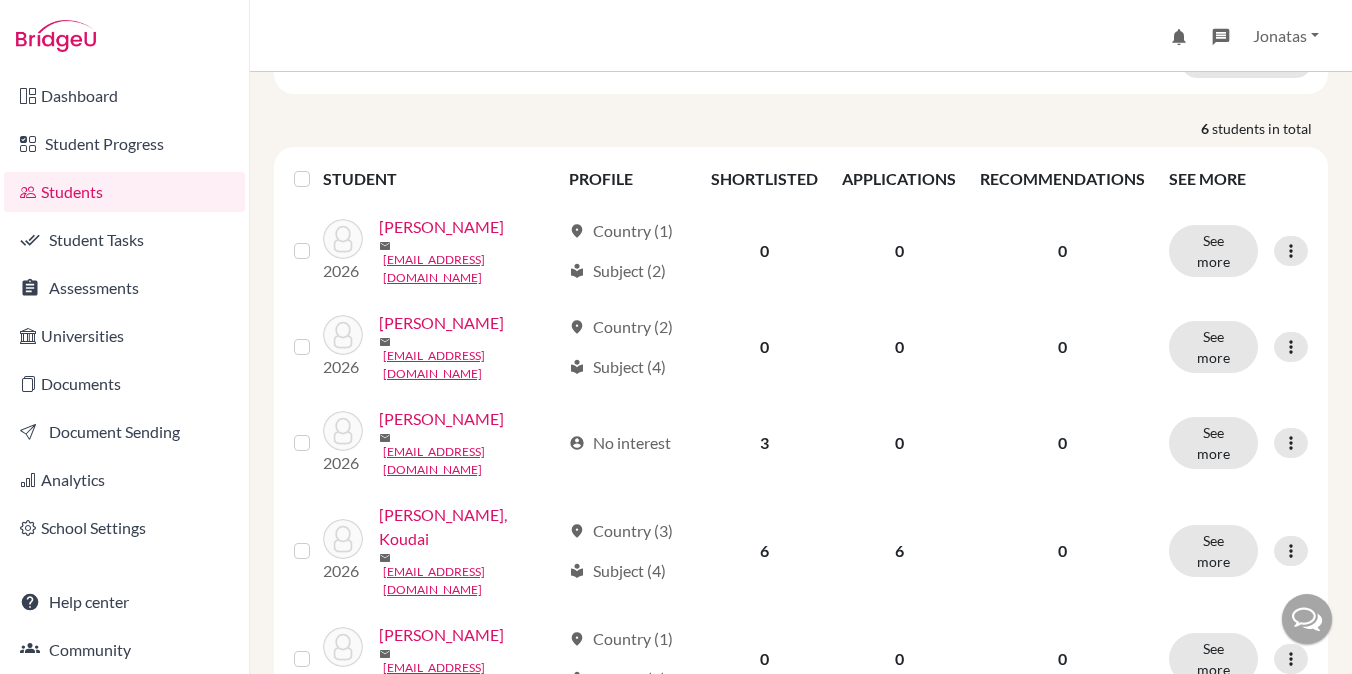 scroll, scrollTop: 218, scrollLeft: 0, axis: vertical 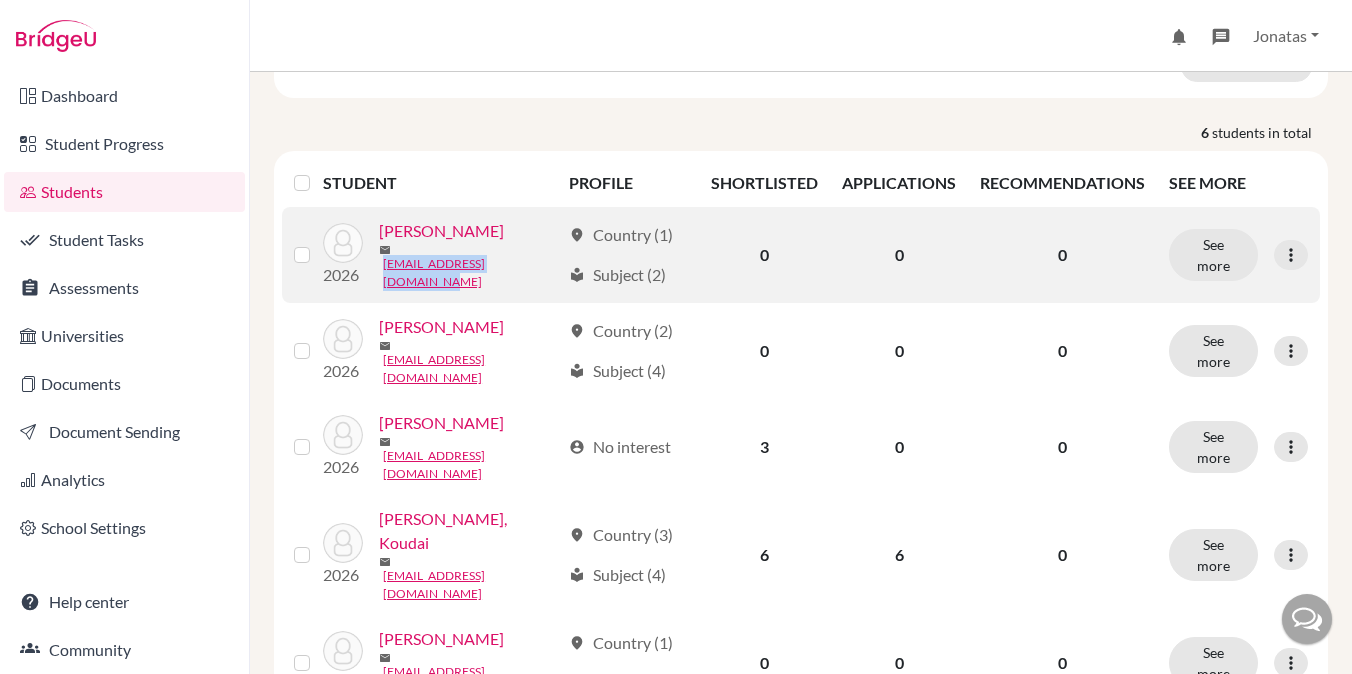 click on "[PERSON_NAME]" at bounding box center [441, 231] 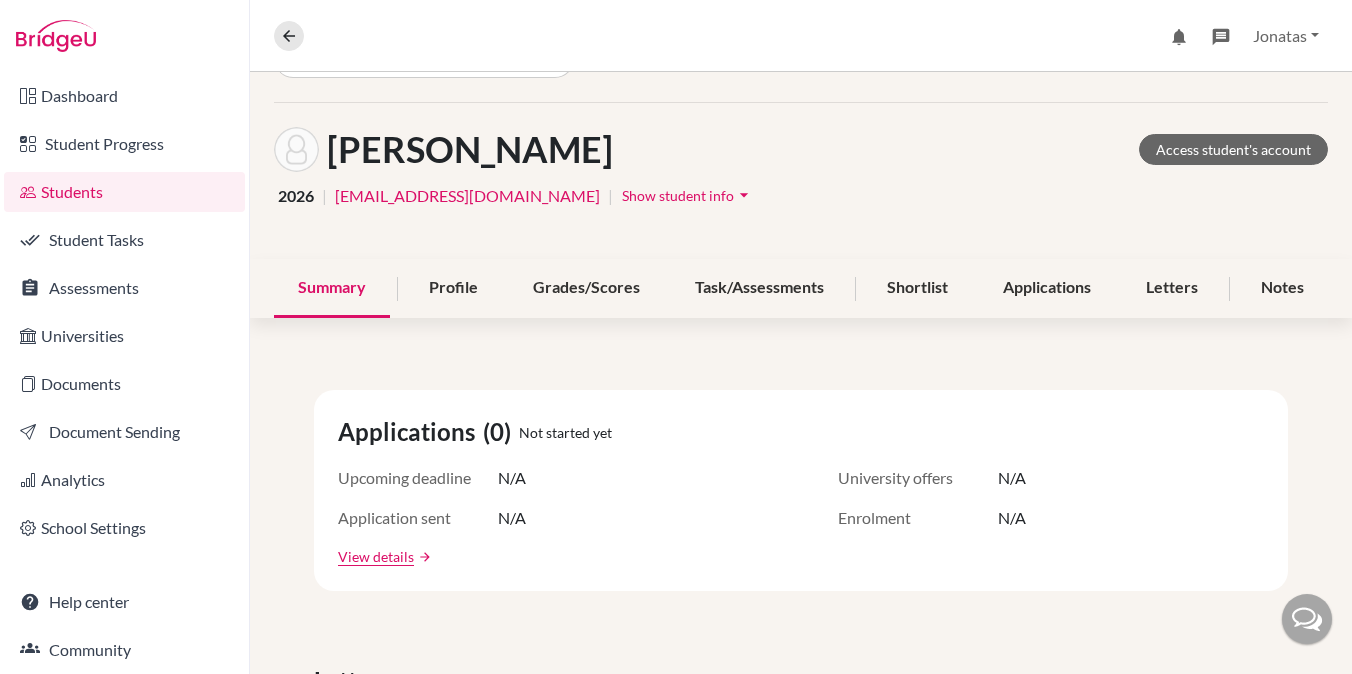 scroll, scrollTop: 54, scrollLeft: 0, axis: vertical 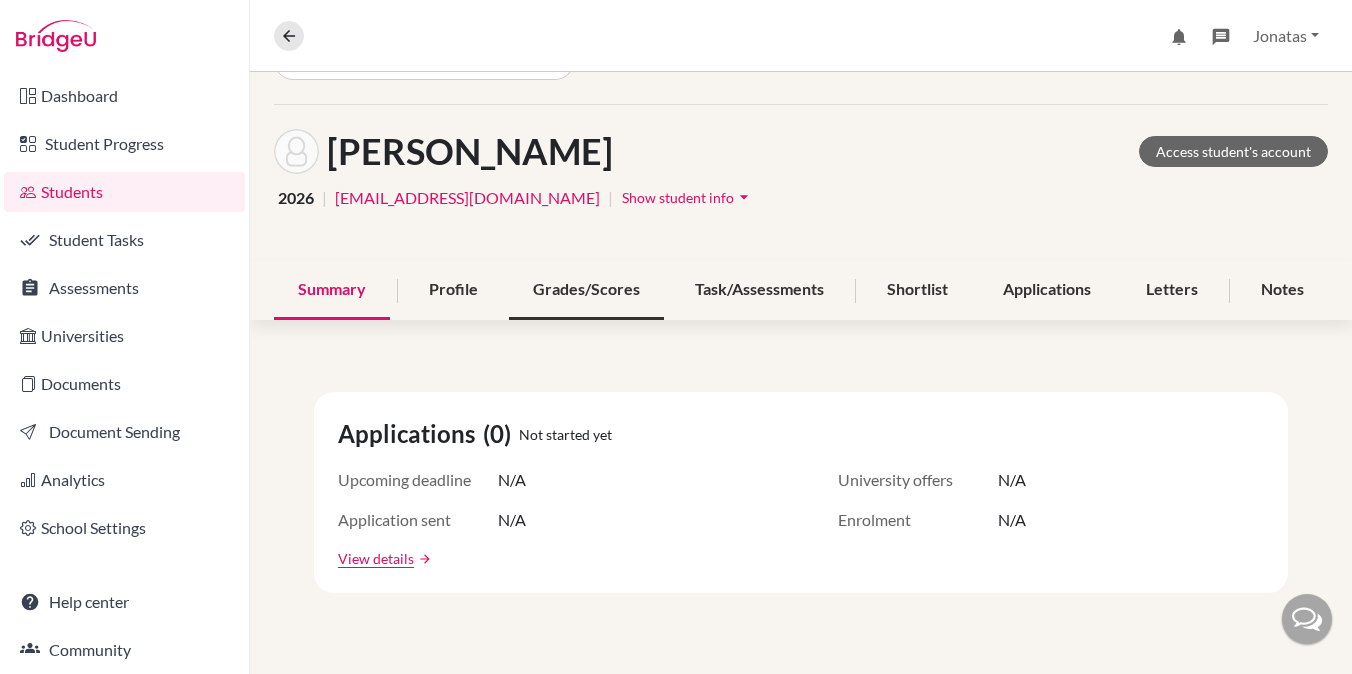 click on "Grades/Scores" at bounding box center [586, 290] 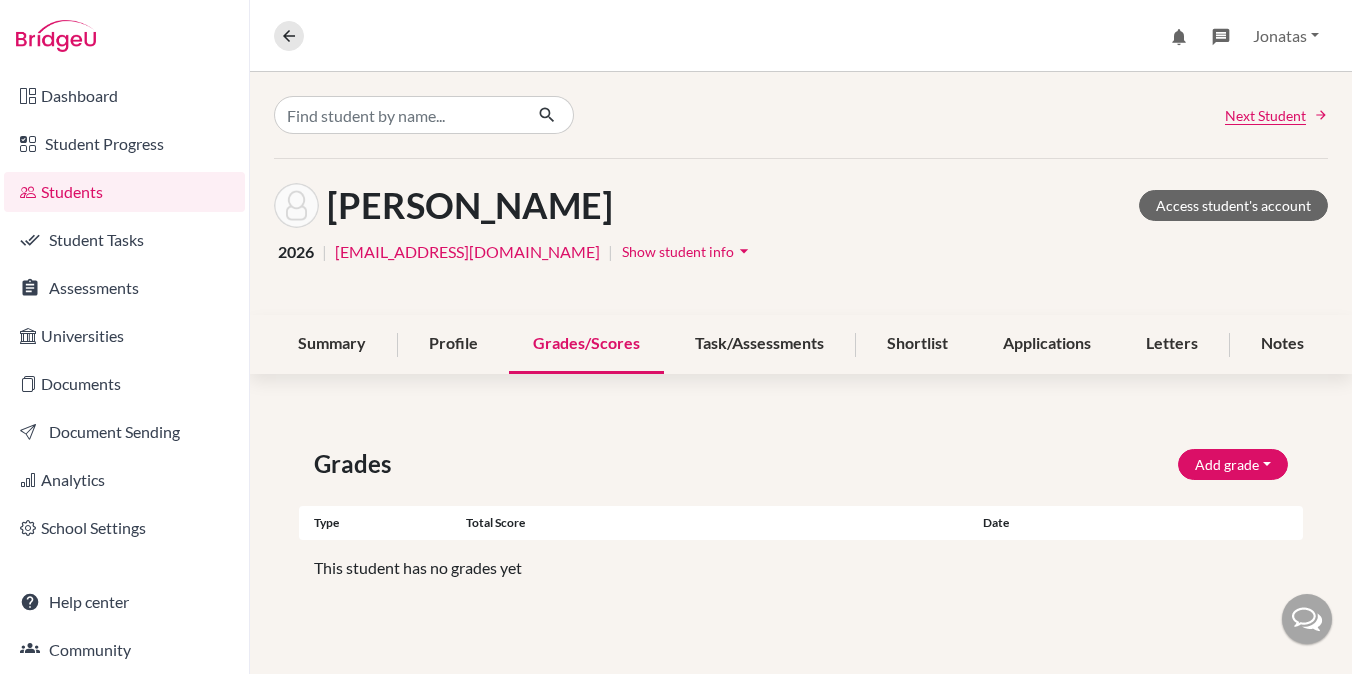 scroll, scrollTop: 262, scrollLeft: 0, axis: vertical 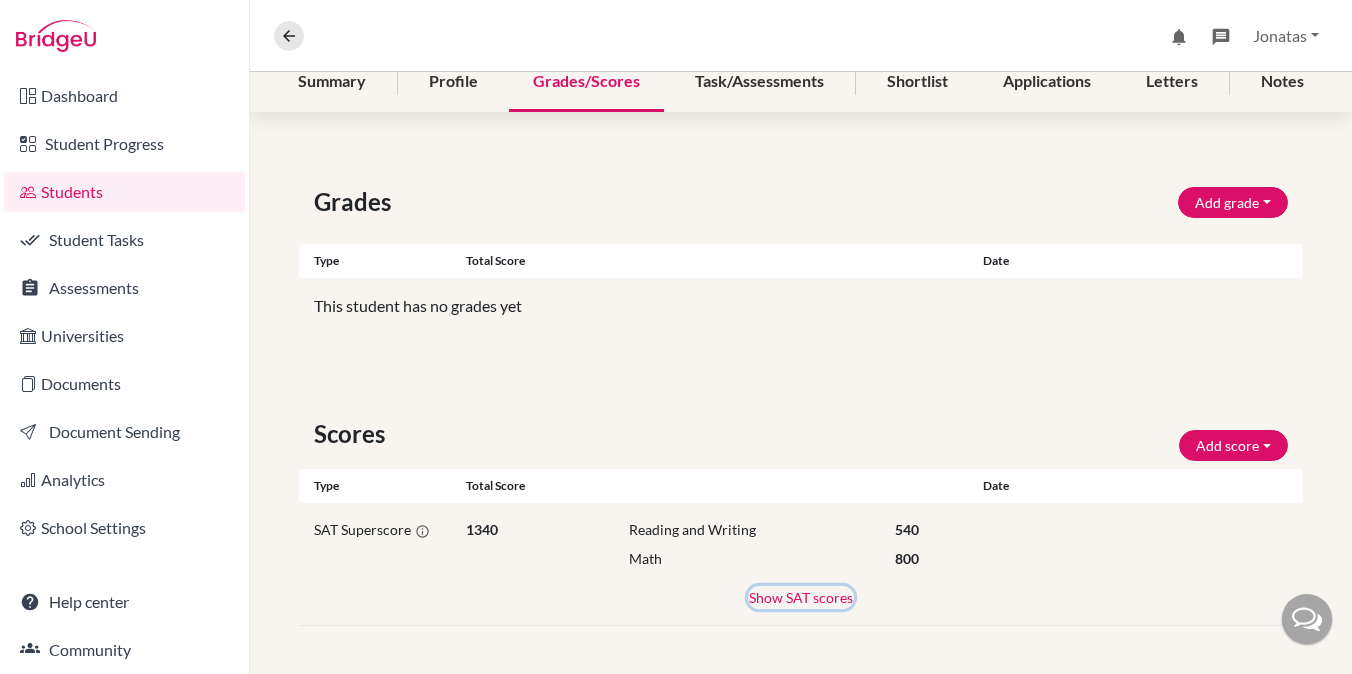 click on "Show SAT scores" at bounding box center [801, 597] 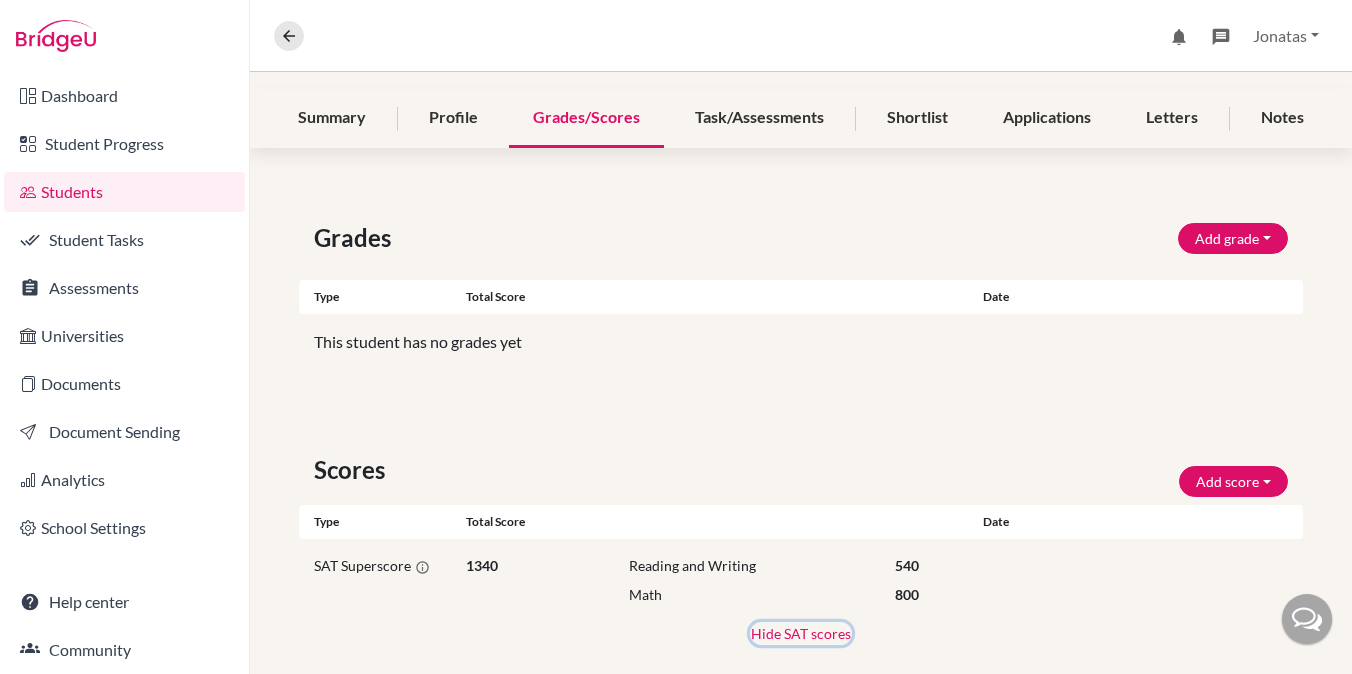 scroll, scrollTop: 187, scrollLeft: 0, axis: vertical 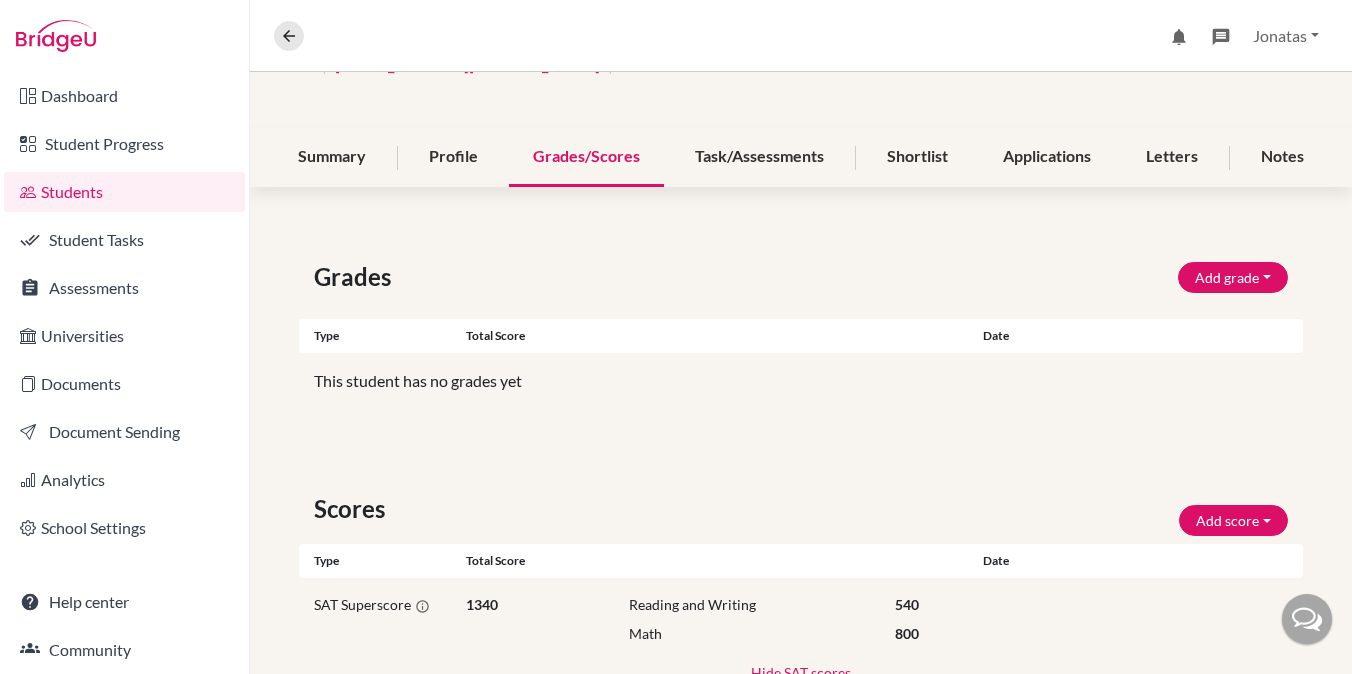 click on "Students" at bounding box center [124, 192] 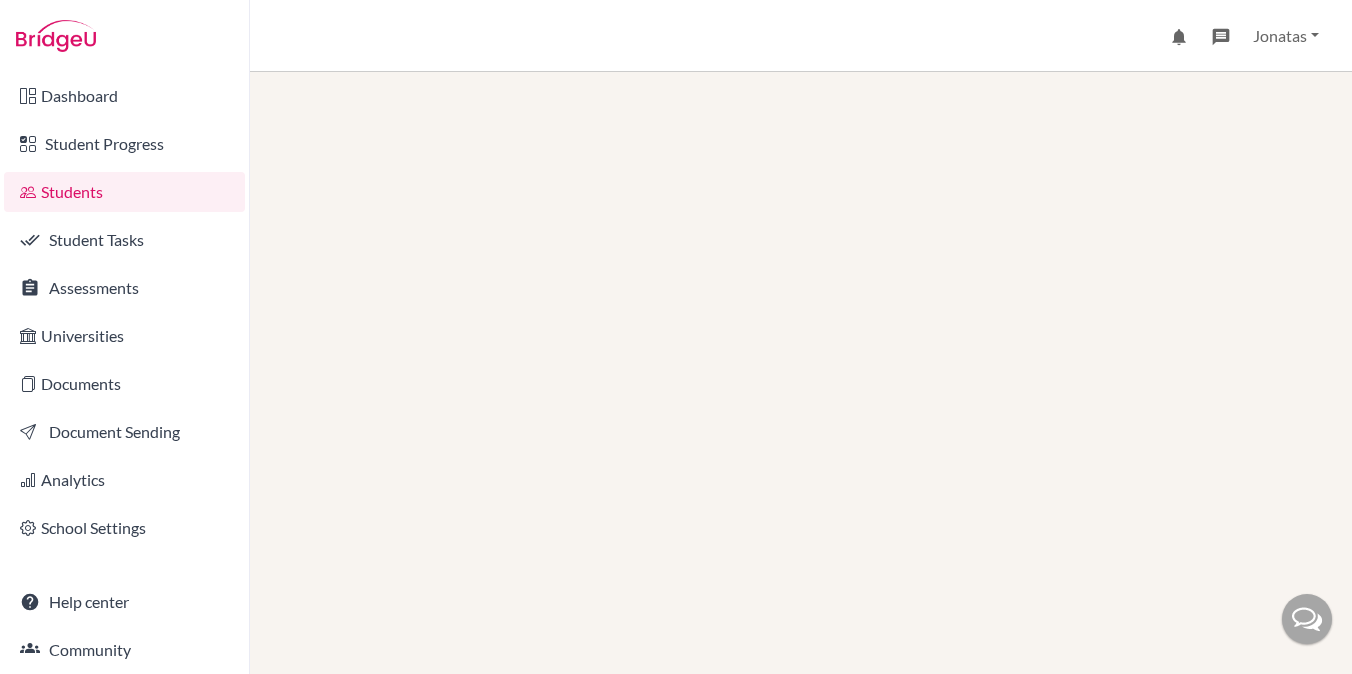 scroll, scrollTop: 0, scrollLeft: 0, axis: both 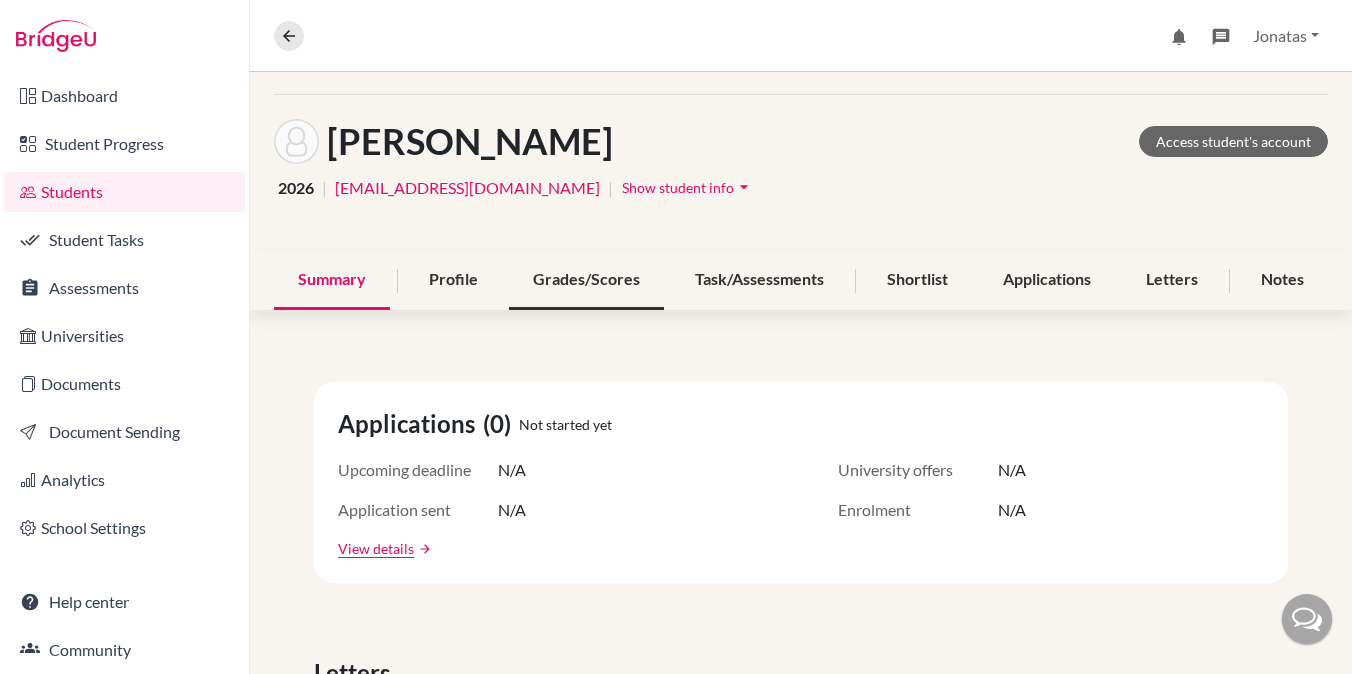 click on "Grades/Scores" at bounding box center (586, 280) 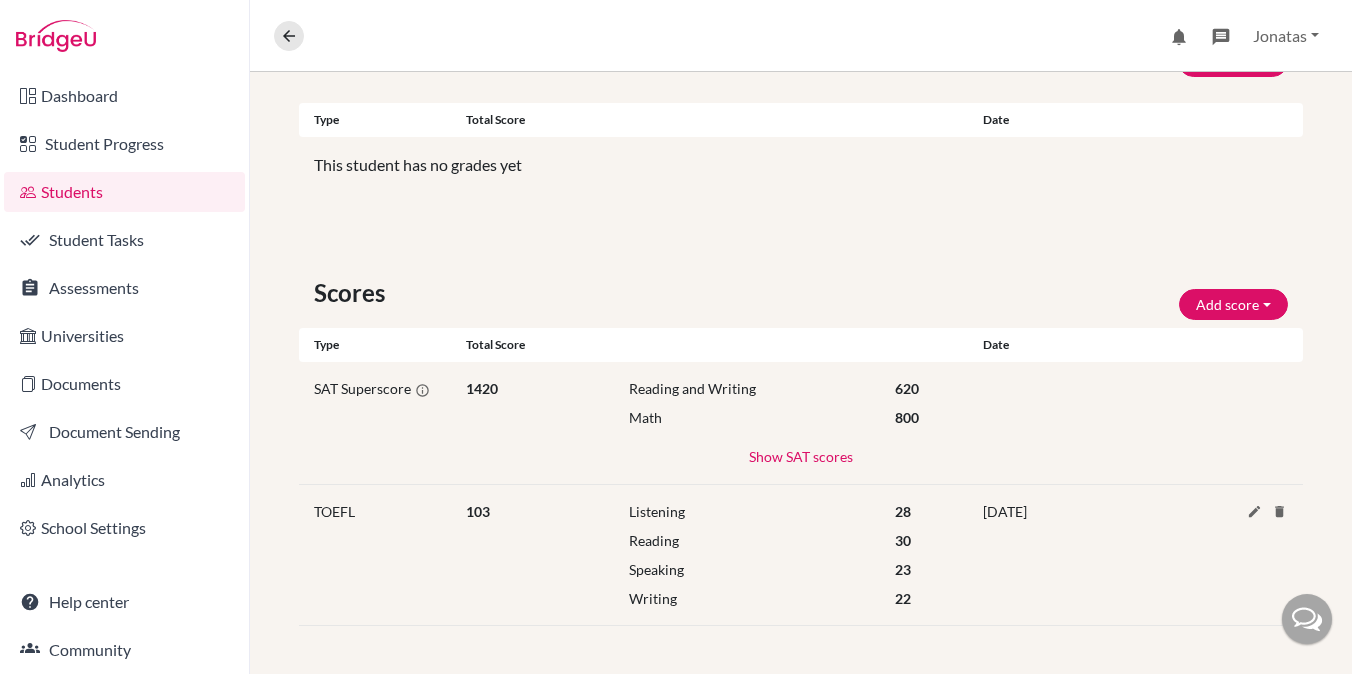 scroll, scrollTop: 0, scrollLeft: 0, axis: both 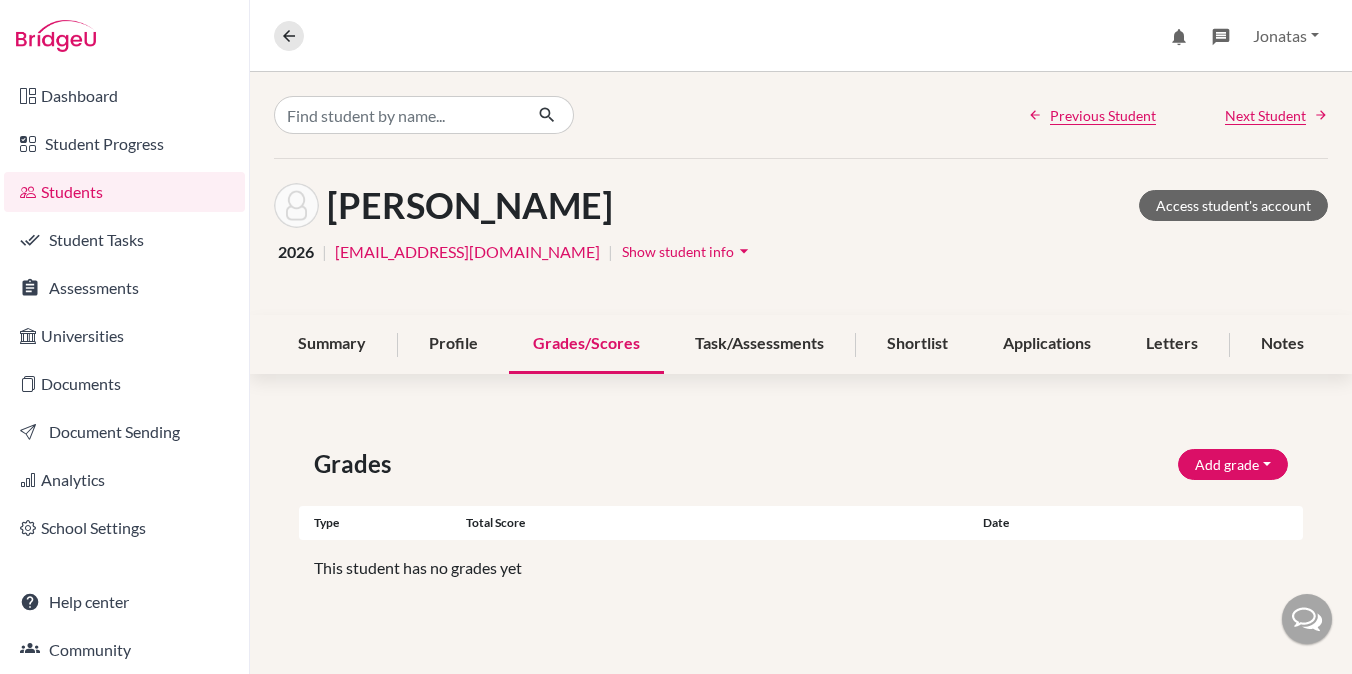 click on "Students" at bounding box center (124, 192) 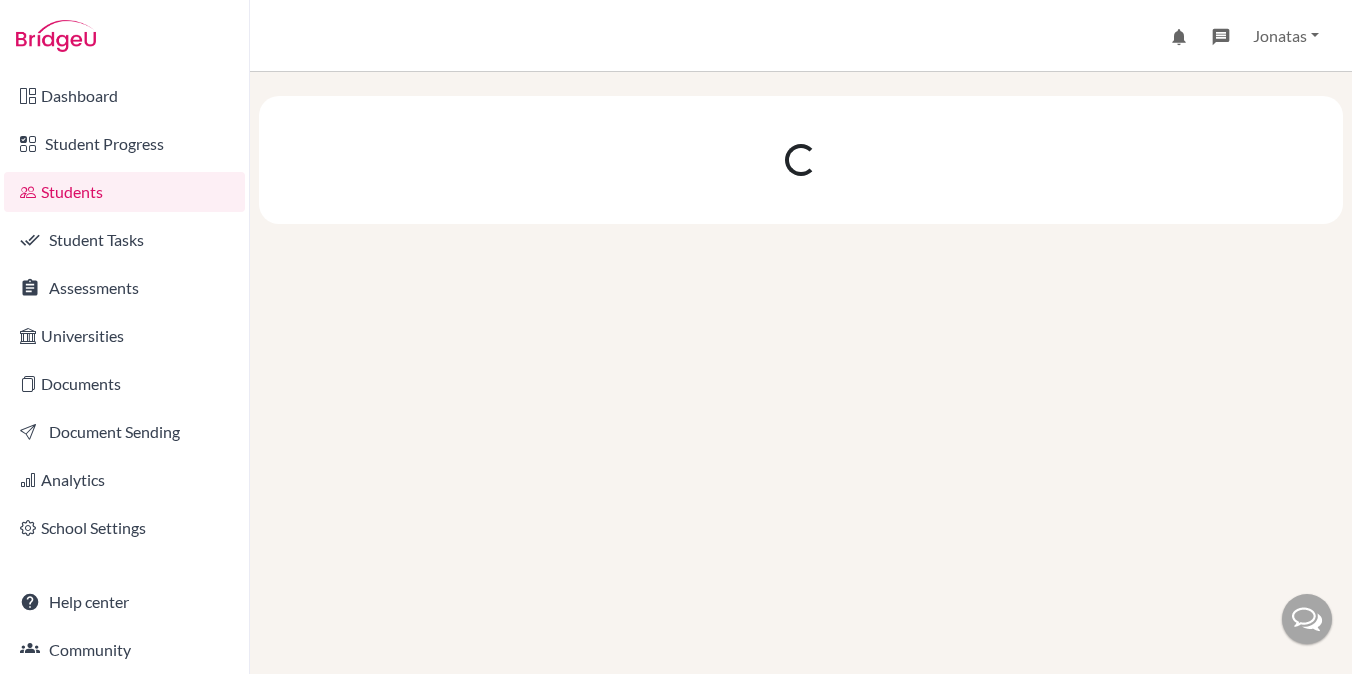 scroll, scrollTop: 0, scrollLeft: 0, axis: both 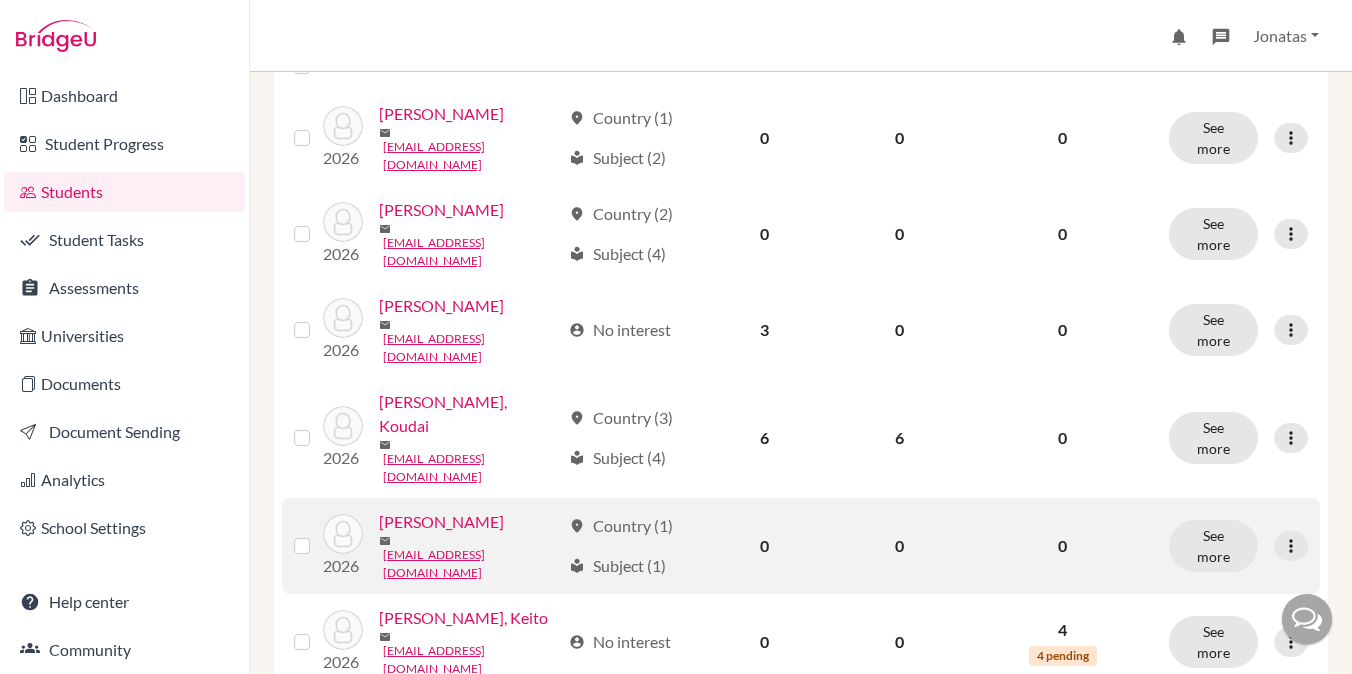 click on "[PERSON_NAME]" at bounding box center [441, 522] 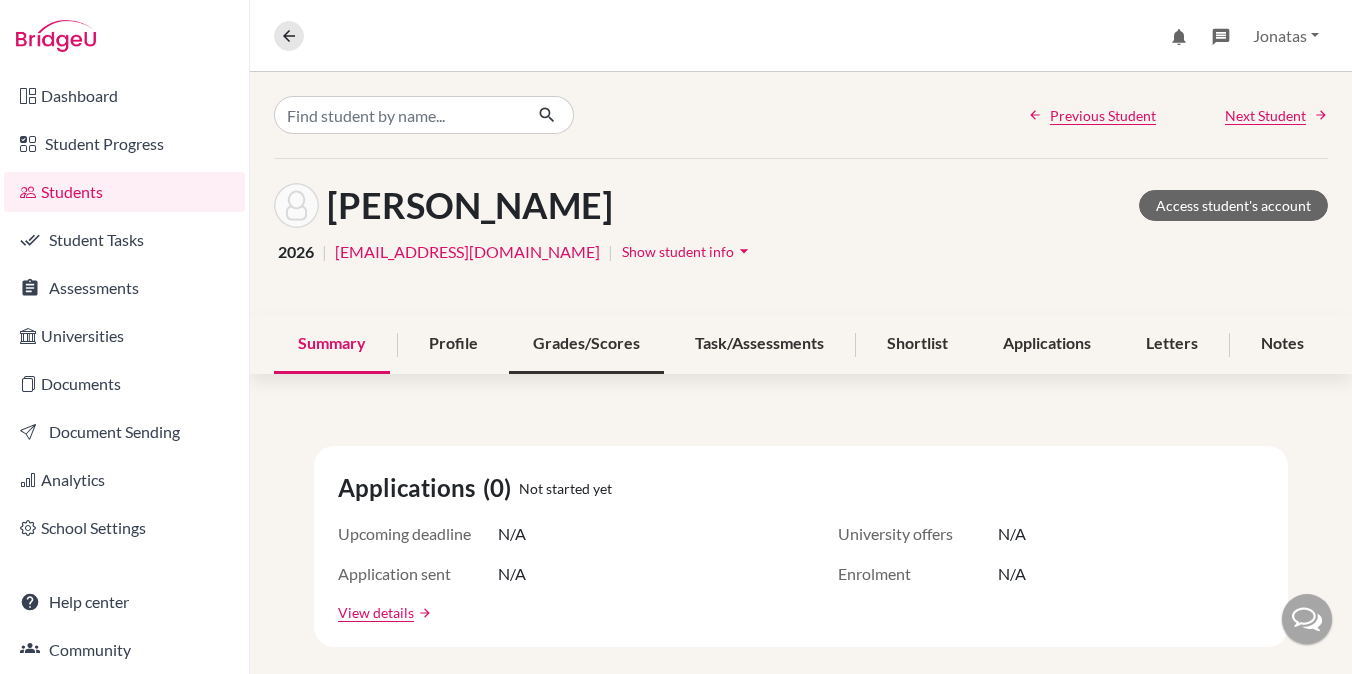 click on "Grades/Scores" at bounding box center (586, 344) 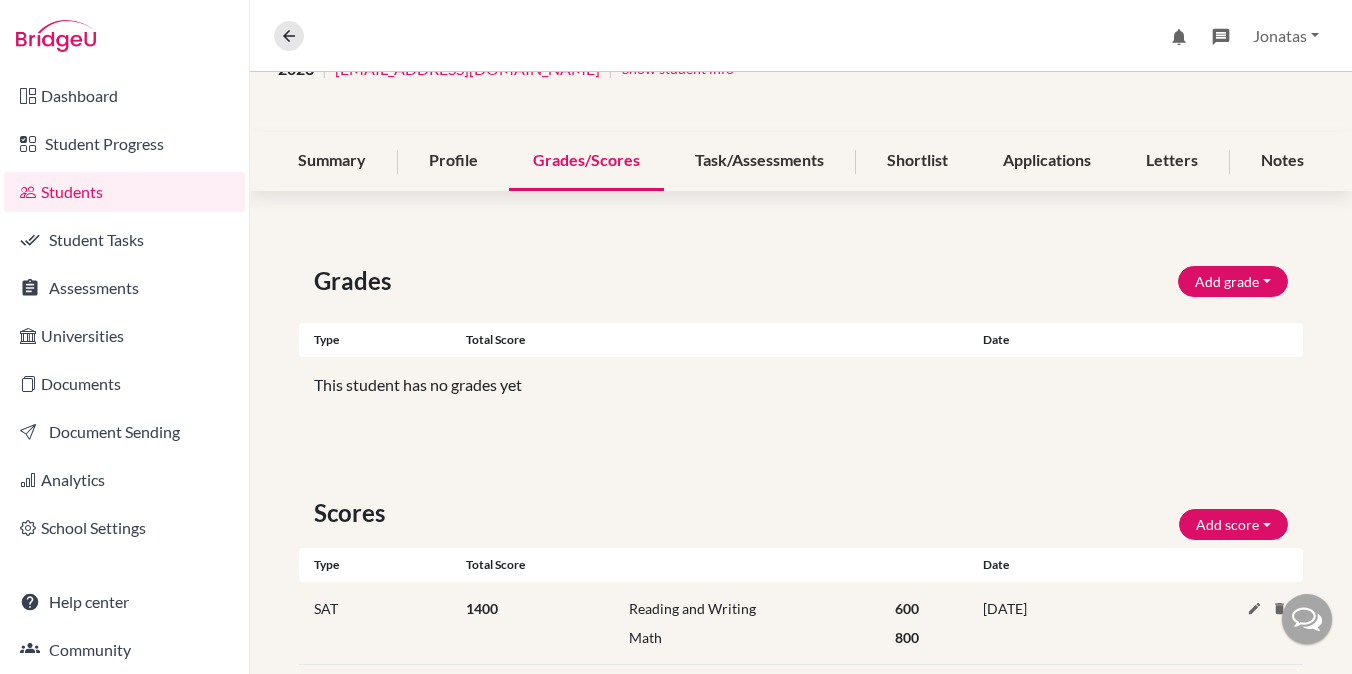 scroll, scrollTop: 222, scrollLeft: 0, axis: vertical 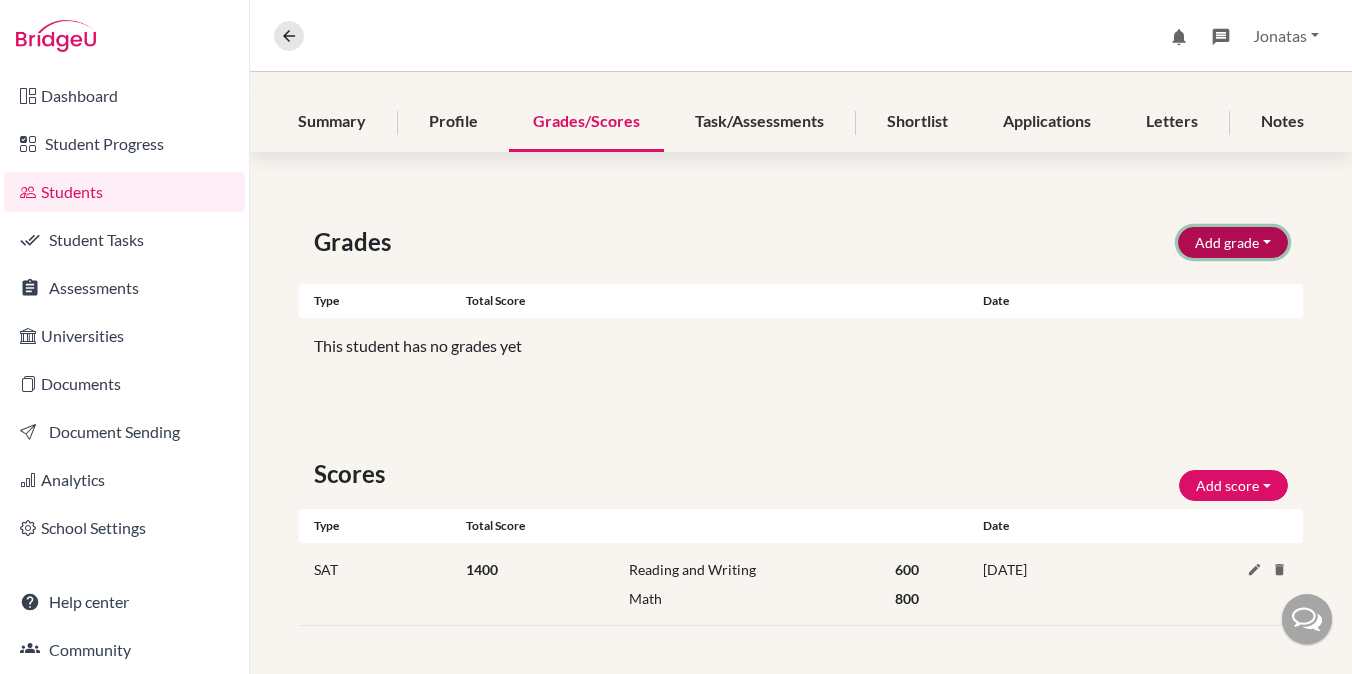 click on "Add grade" at bounding box center [1233, 242] 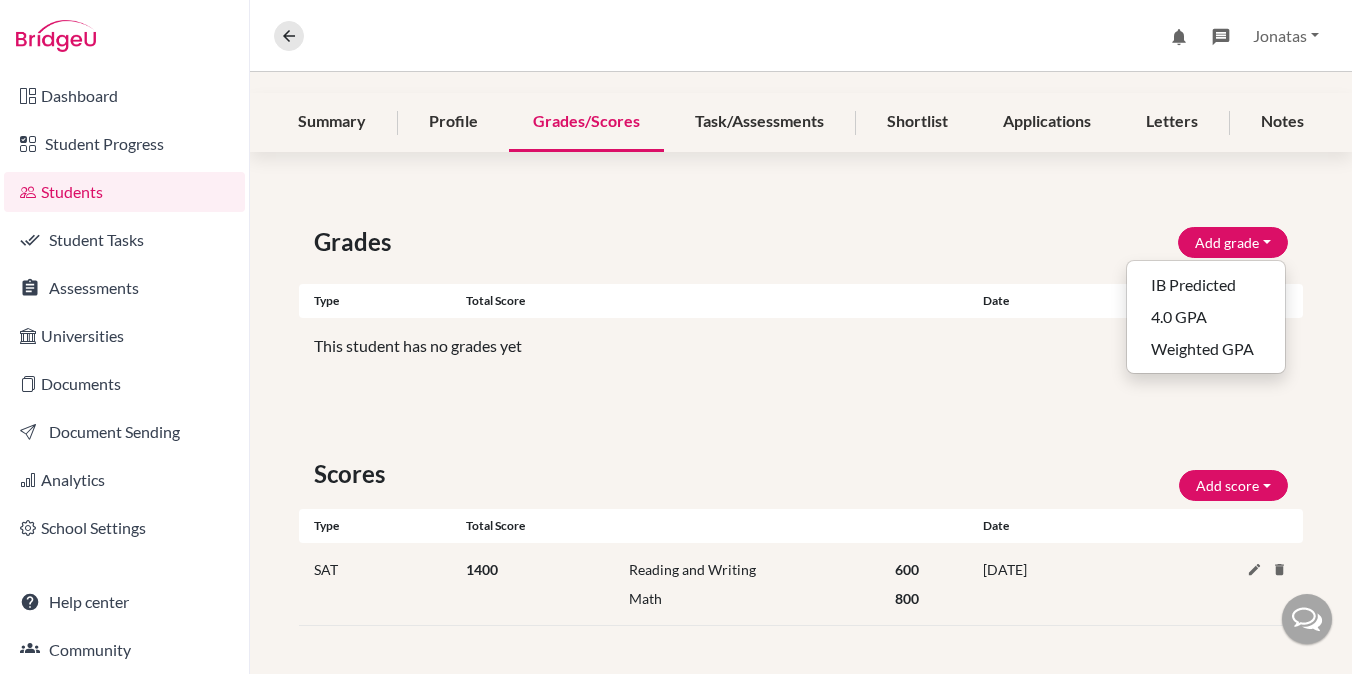 click on "Grades Add grade IB Predicted 4.0 GPA Weighted GPA Type Total score Date Unsupported grade type Save Cancel This student has no grades yet Scores Add score SAT TOEFL Type Total score Date SAT 1400 Reading and Writing 600 Math 800 07 June 2025 Delete this score? Cancel Delete" 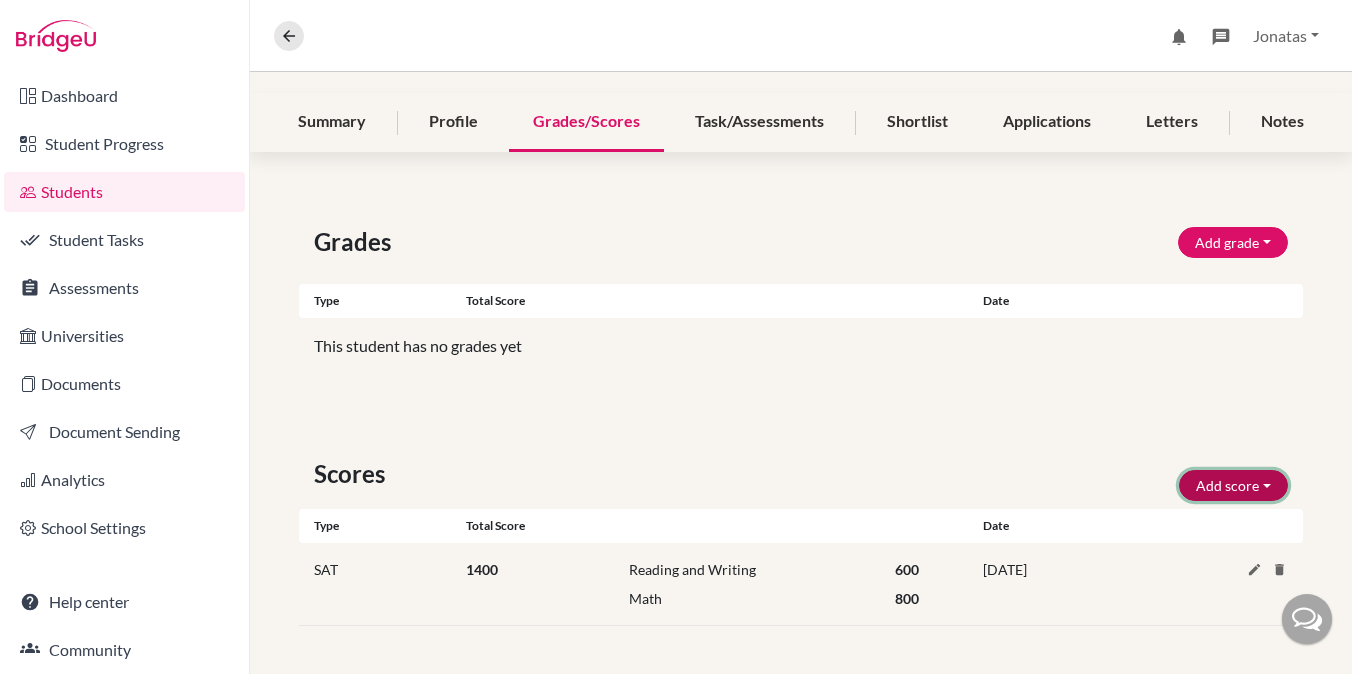 click on "Add score" at bounding box center (1233, 485) 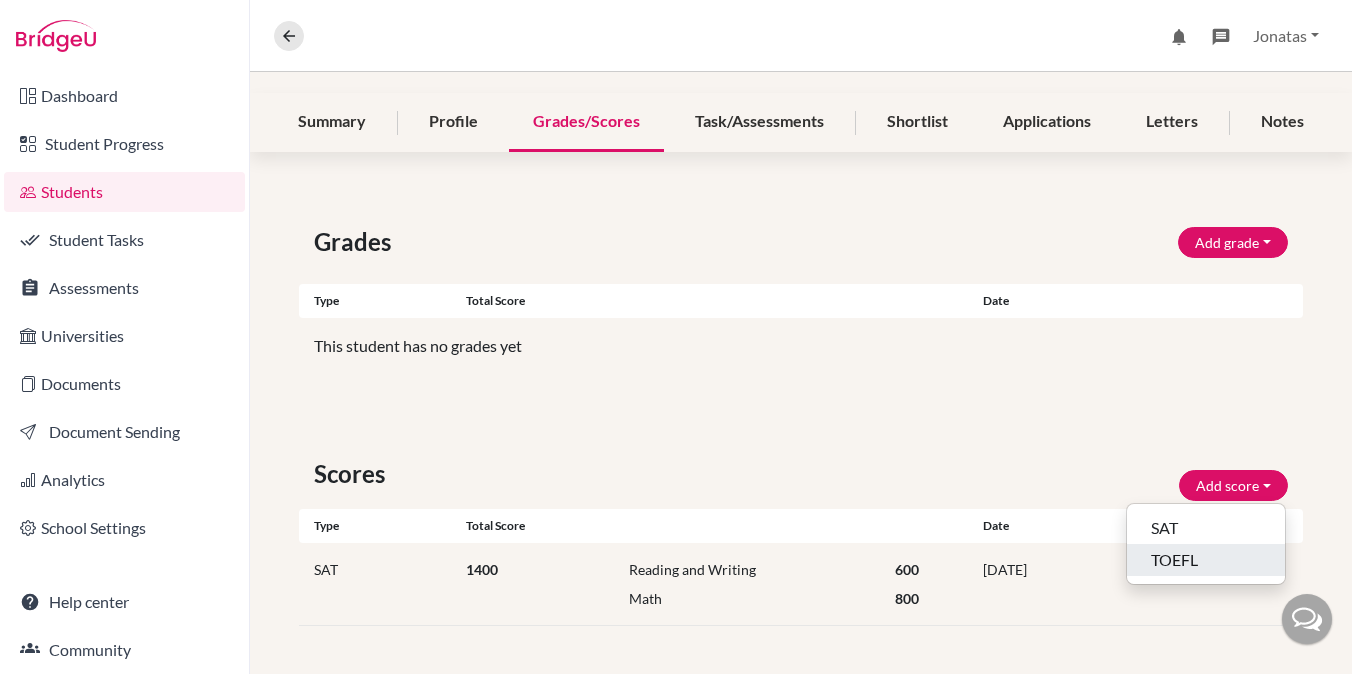 click on "TOEFL" at bounding box center [1206, 560] 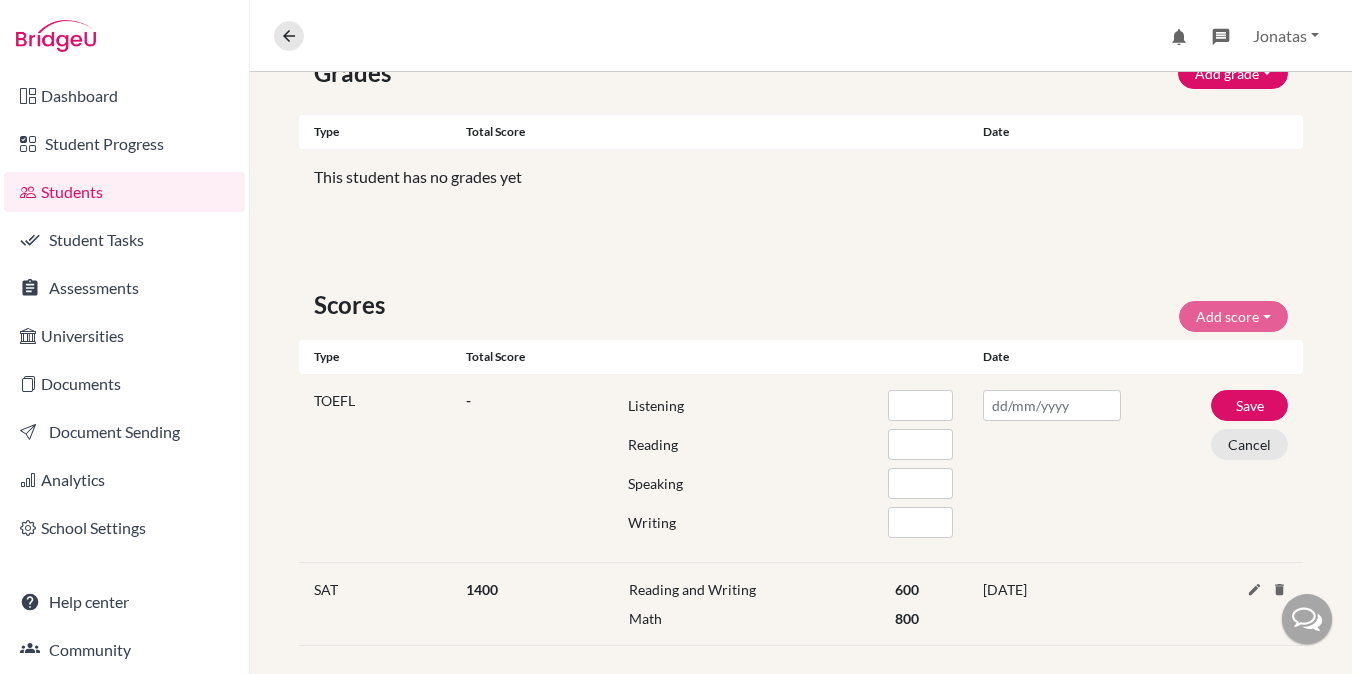 scroll, scrollTop: 411, scrollLeft: 0, axis: vertical 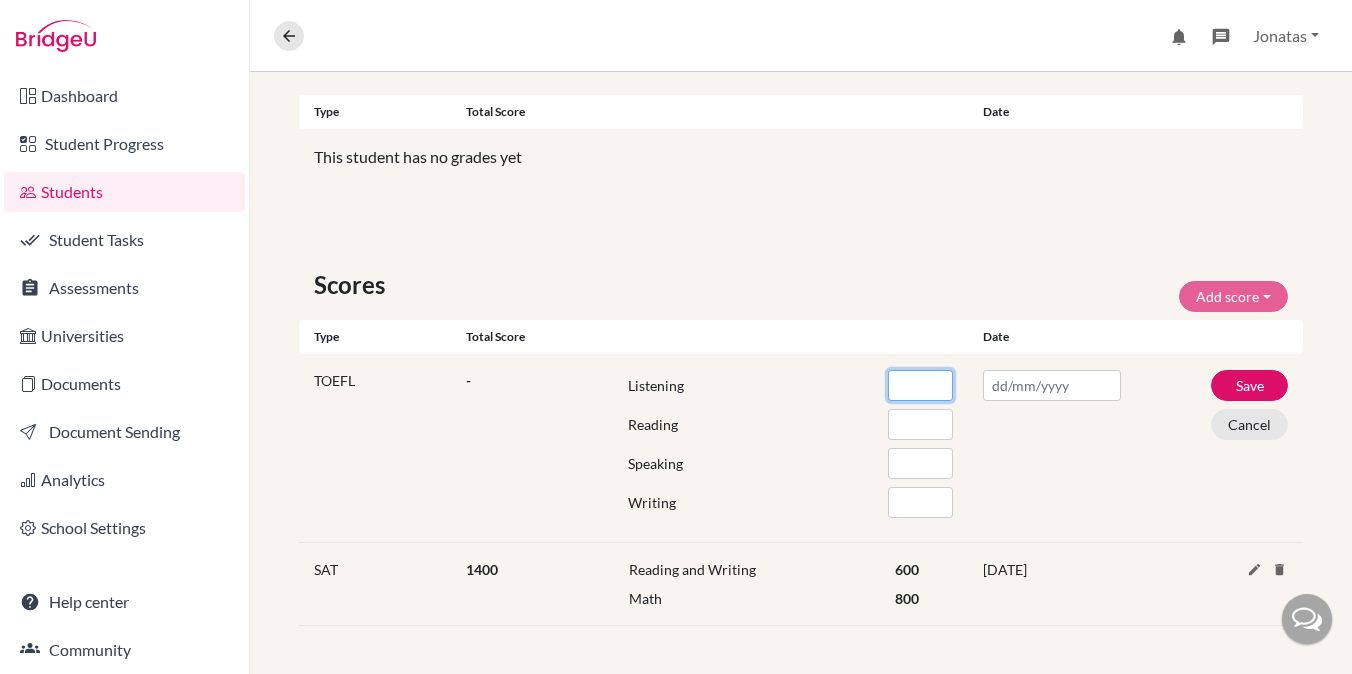 click at bounding box center [920, 385] 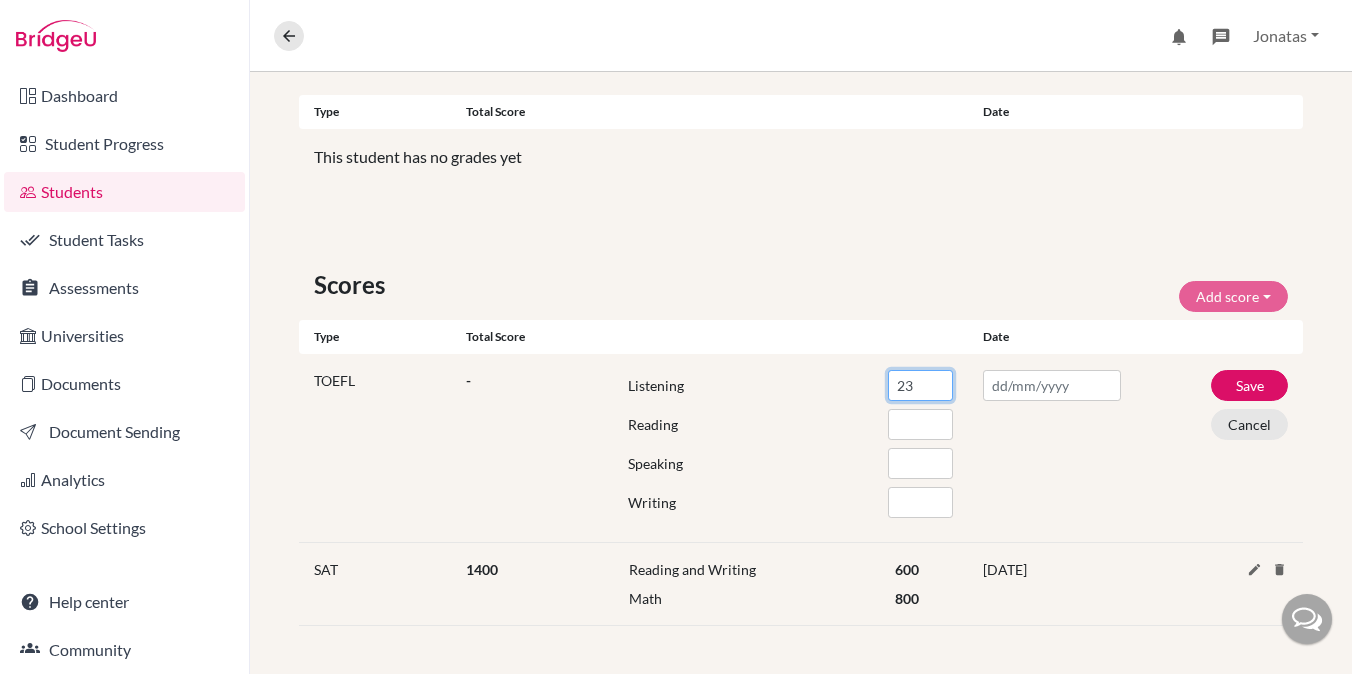 type on "23" 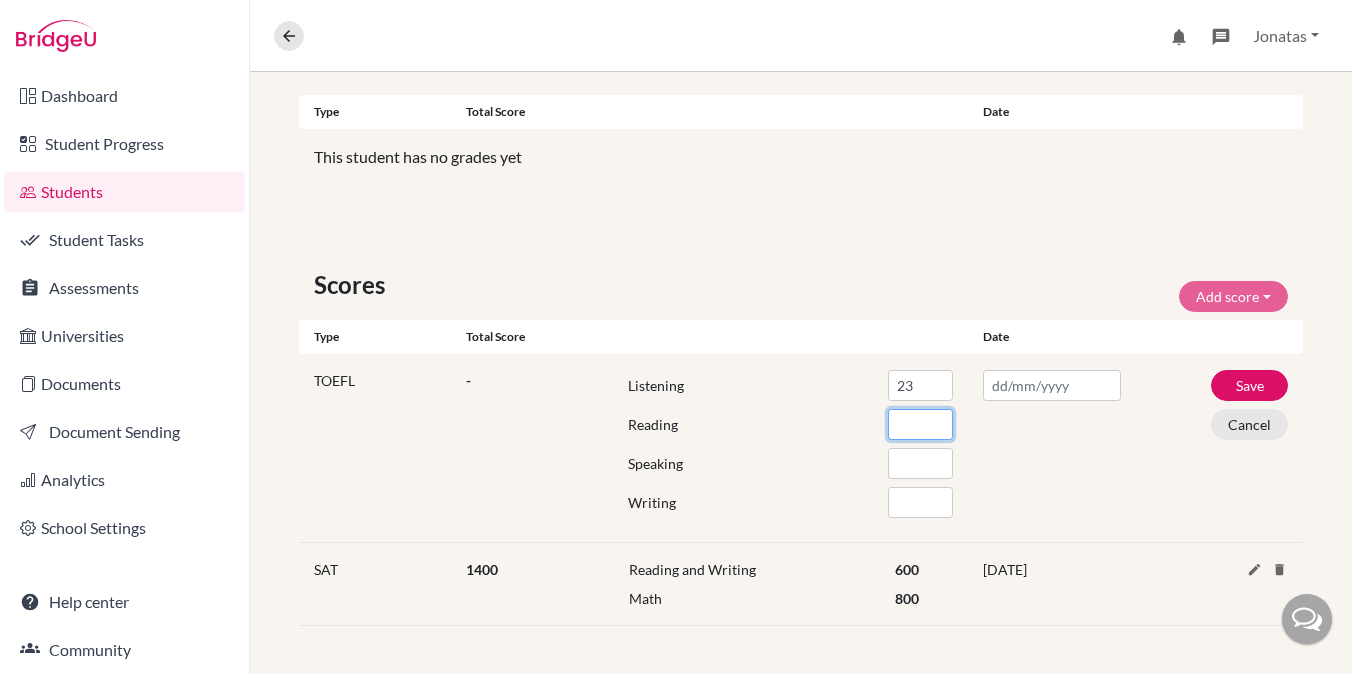 click at bounding box center [920, 424] 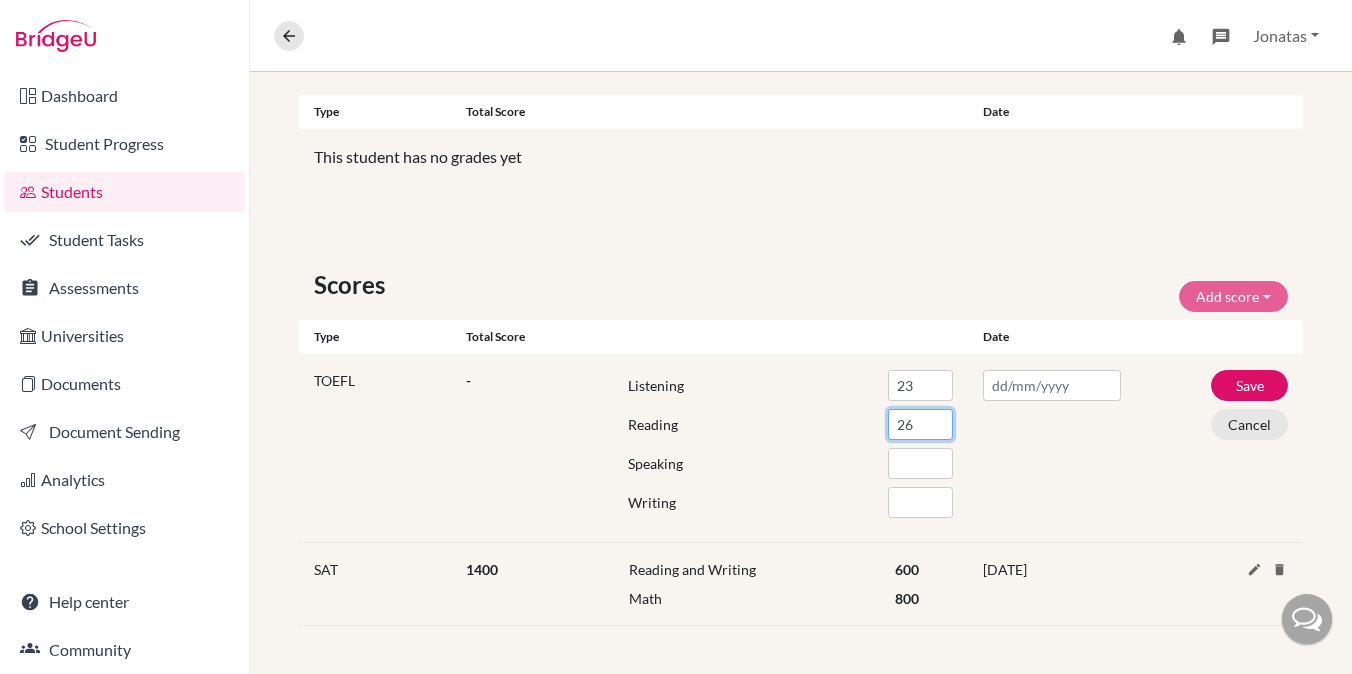 type on "26" 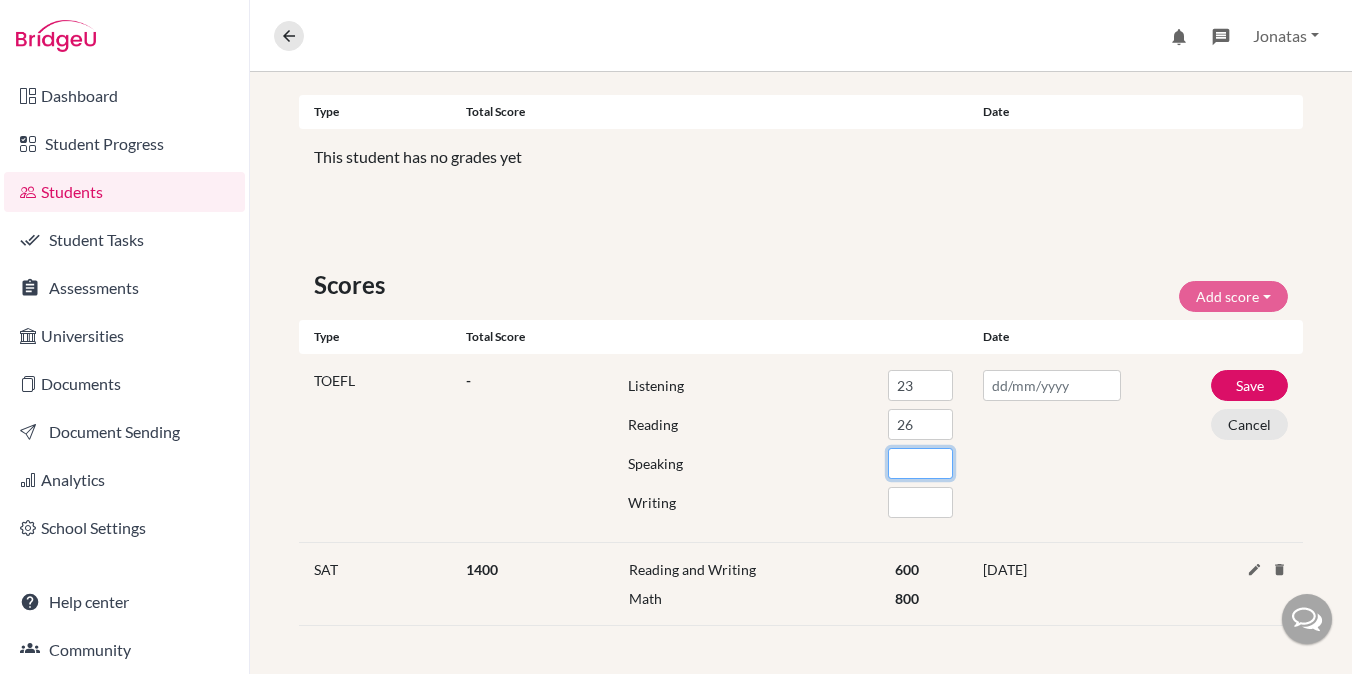 click at bounding box center (920, 463) 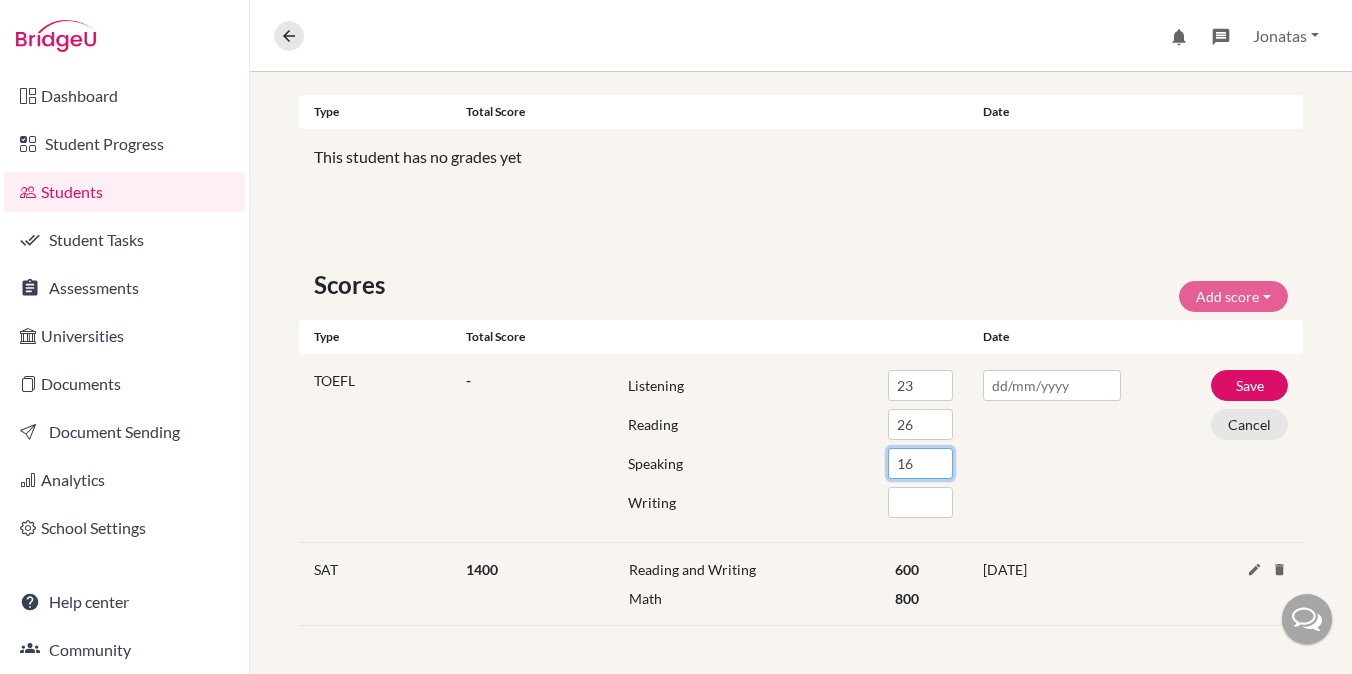 type on "16" 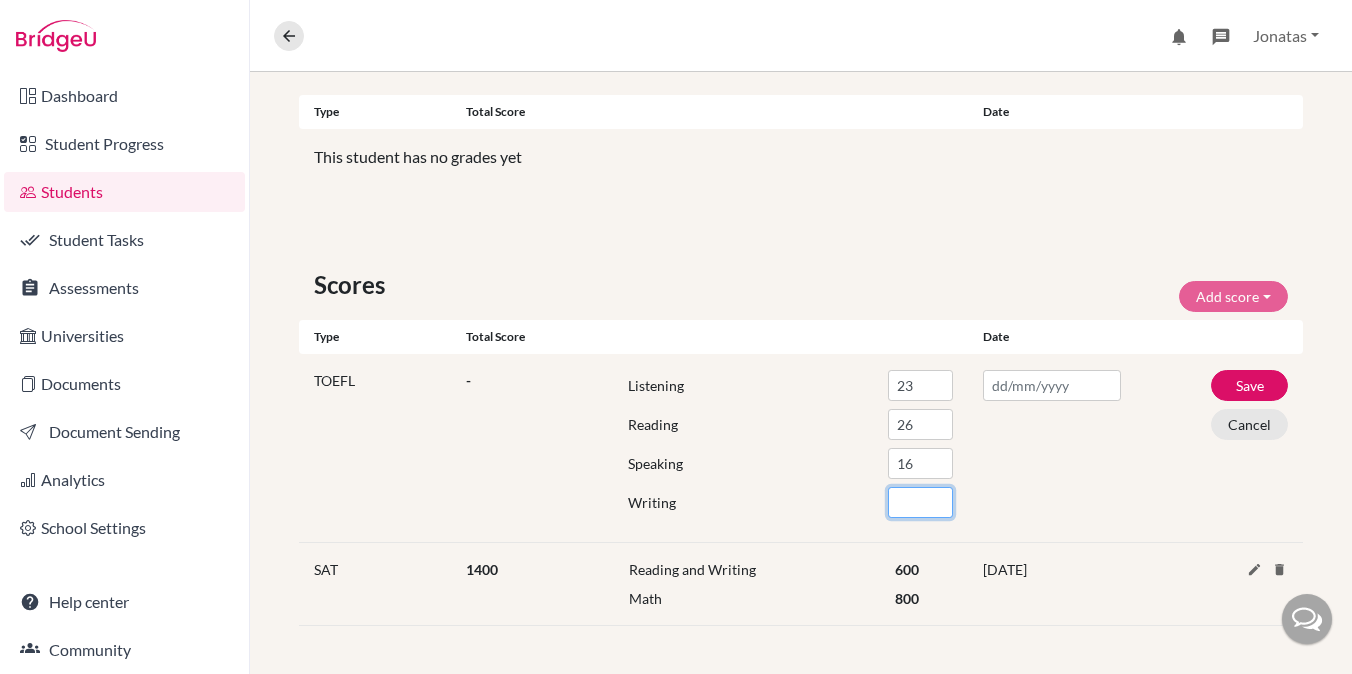 click at bounding box center (920, 502) 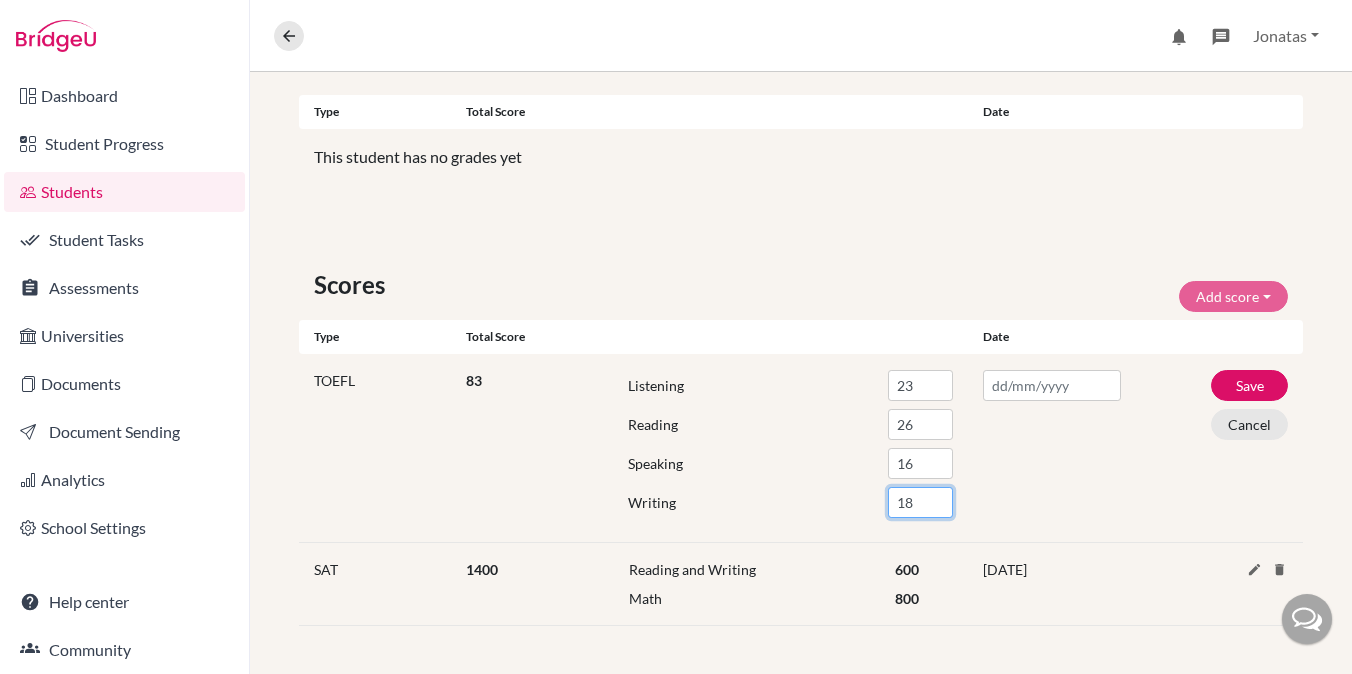 type on "18" 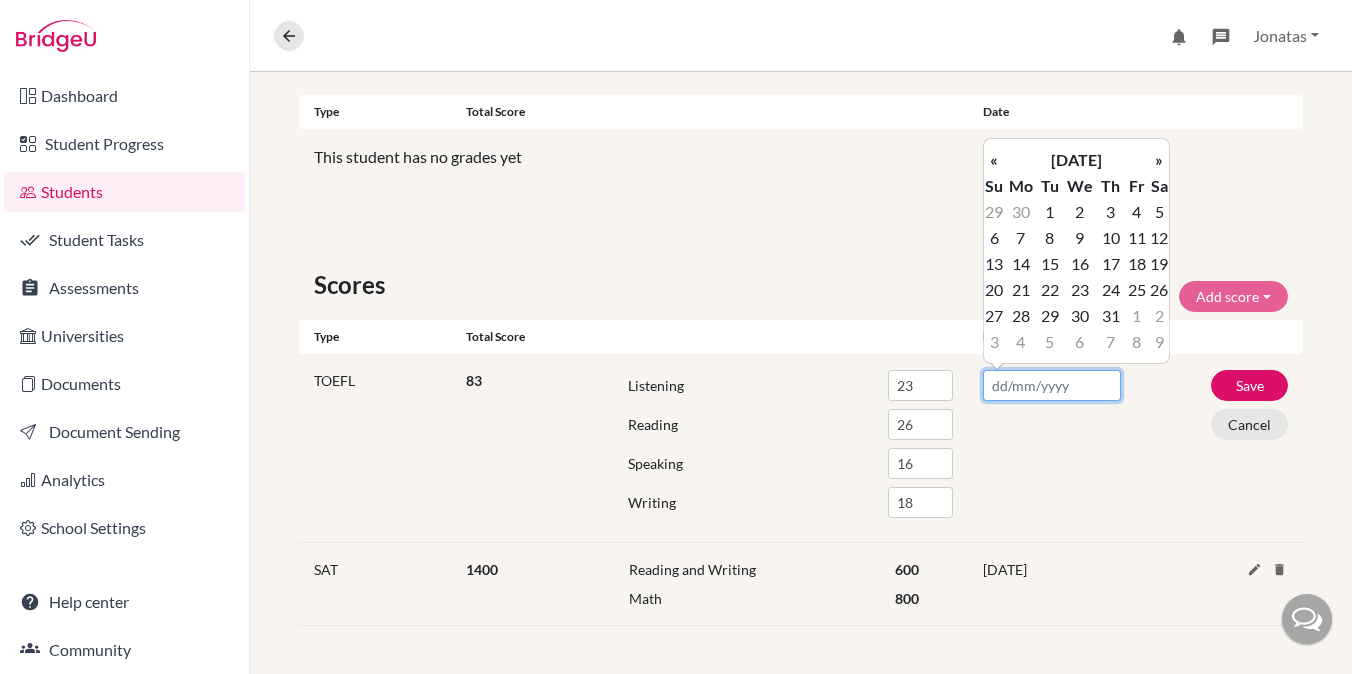click at bounding box center [1051, 385] 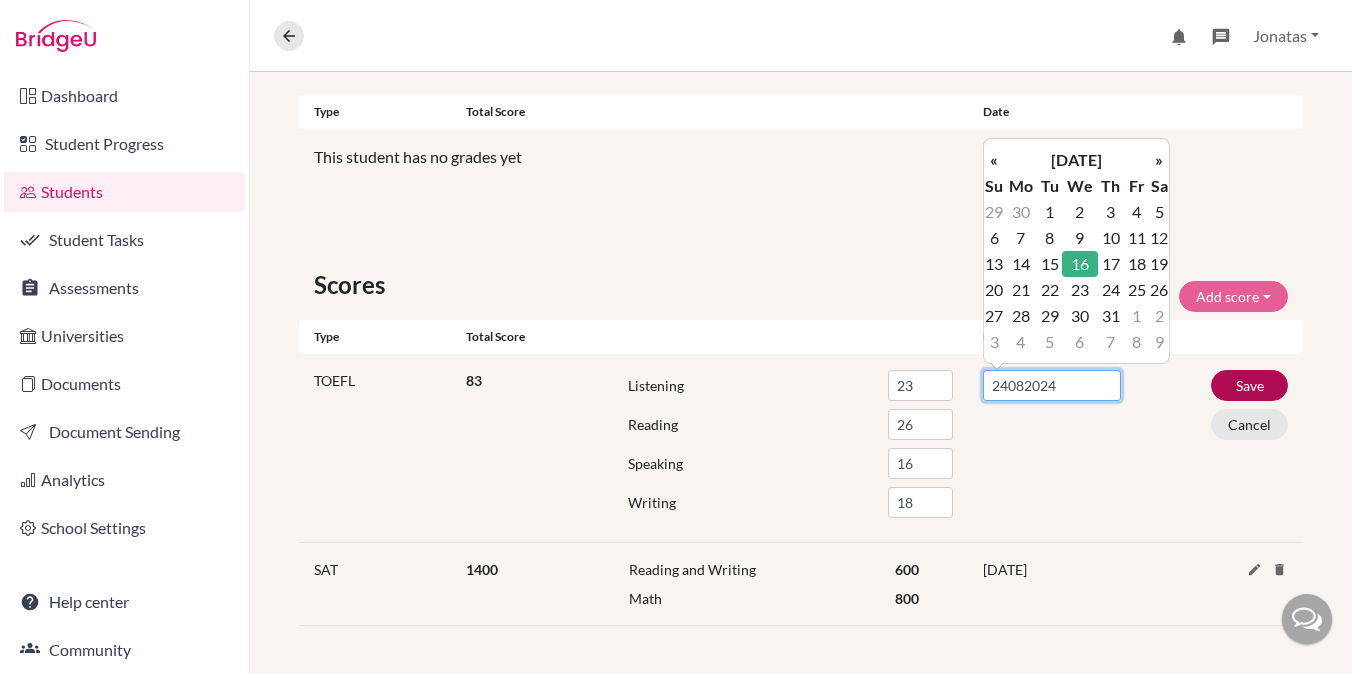 type on "16/07/2025" 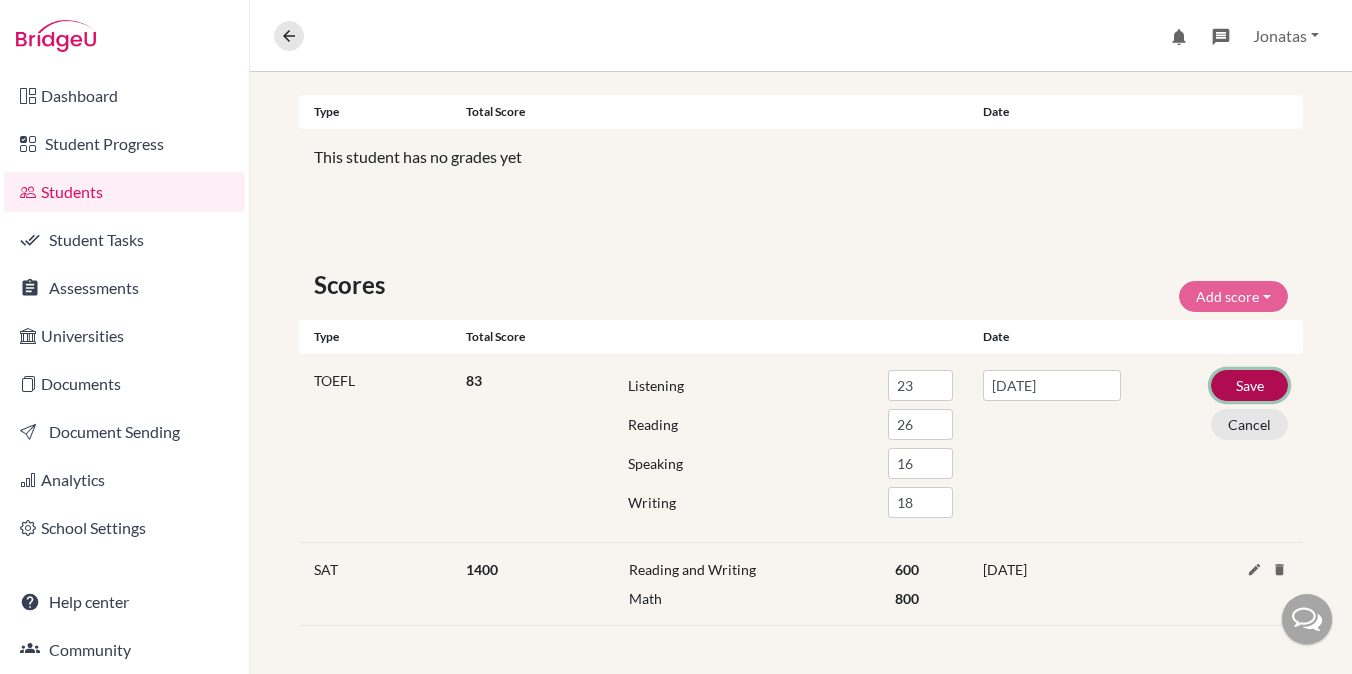 click on "Save" at bounding box center (1249, 385) 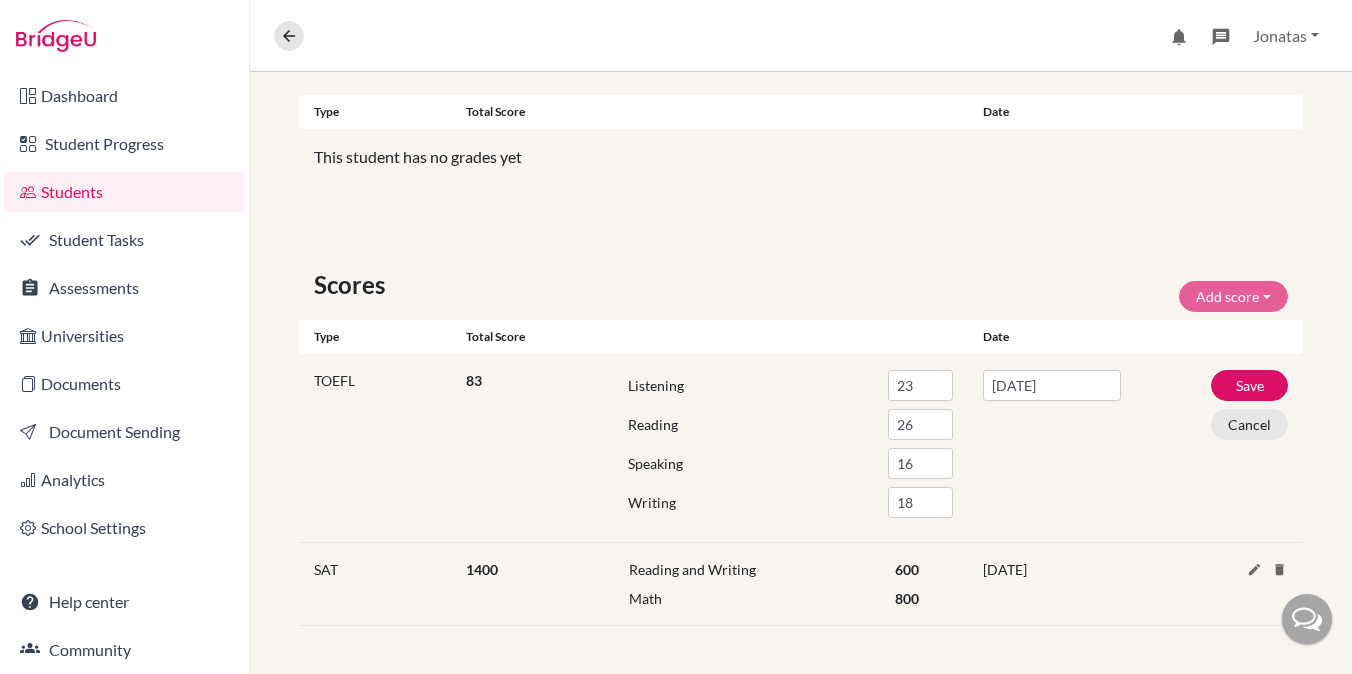 scroll, scrollTop: 410, scrollLeft: 0, axis: vertical 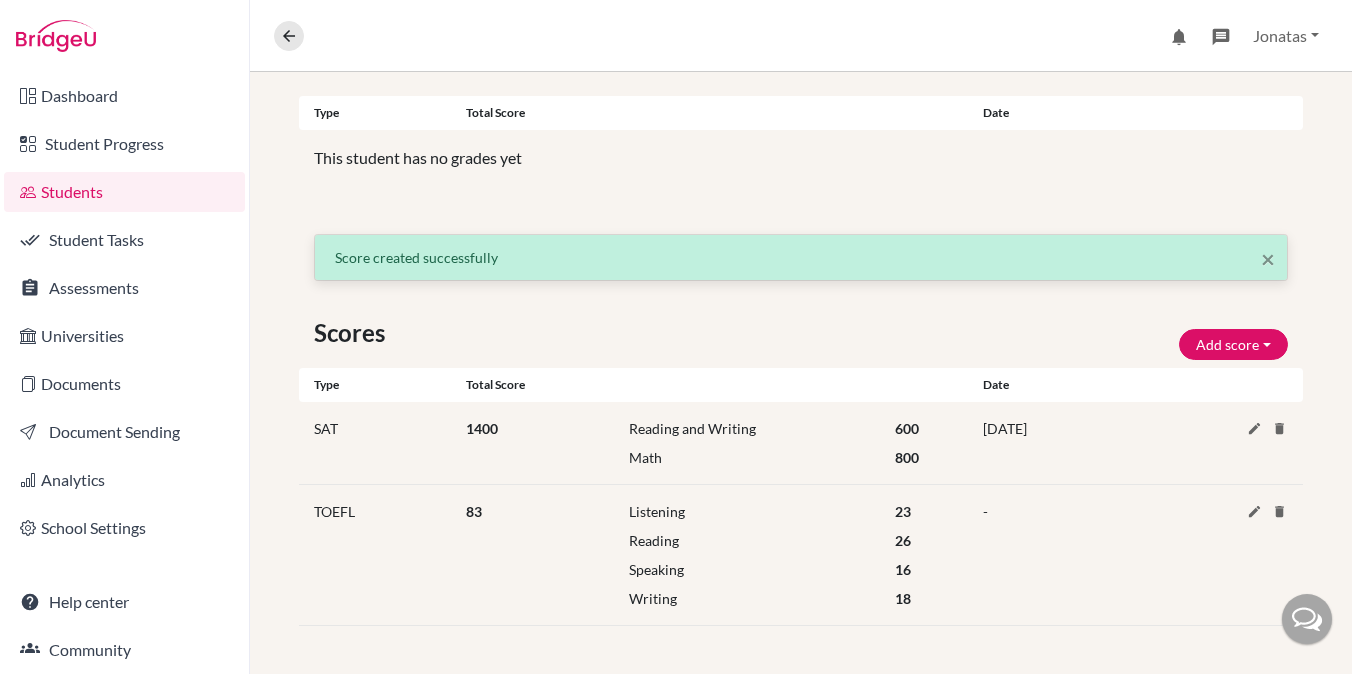 click on "Date" at bounding box center [1051, 385] 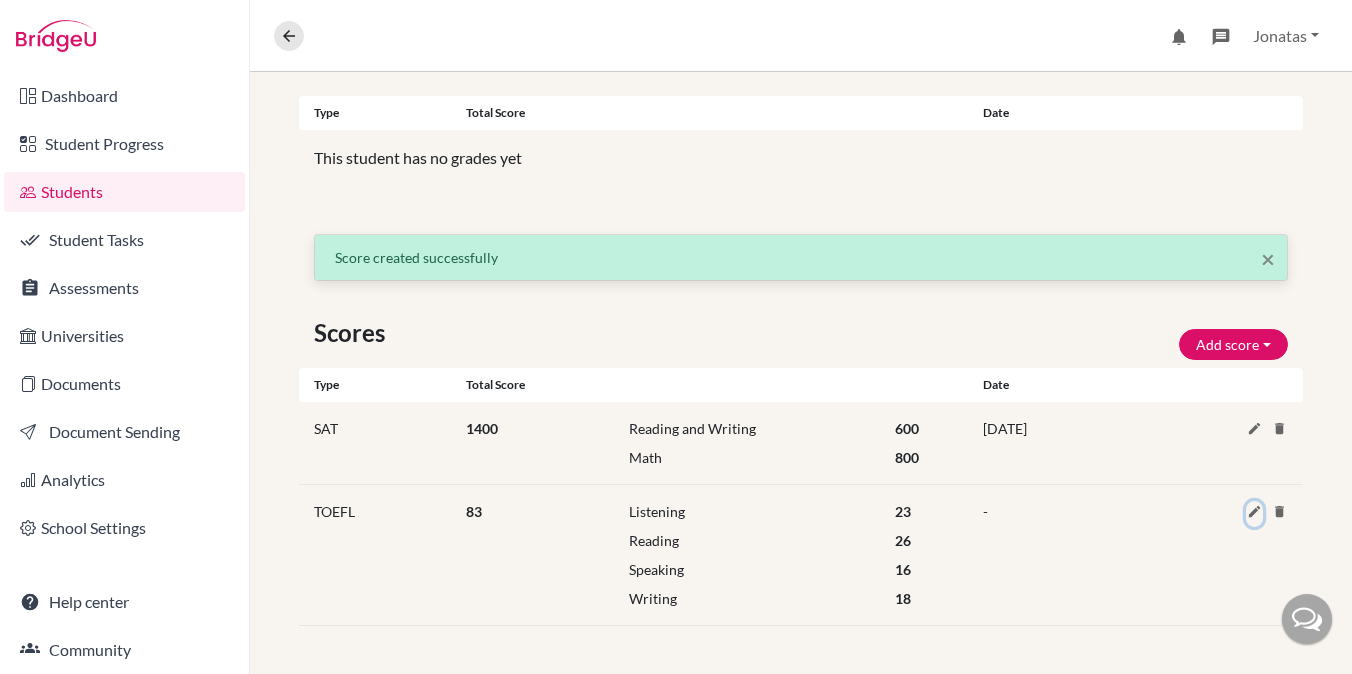 click at bounding box center (1254, 511) 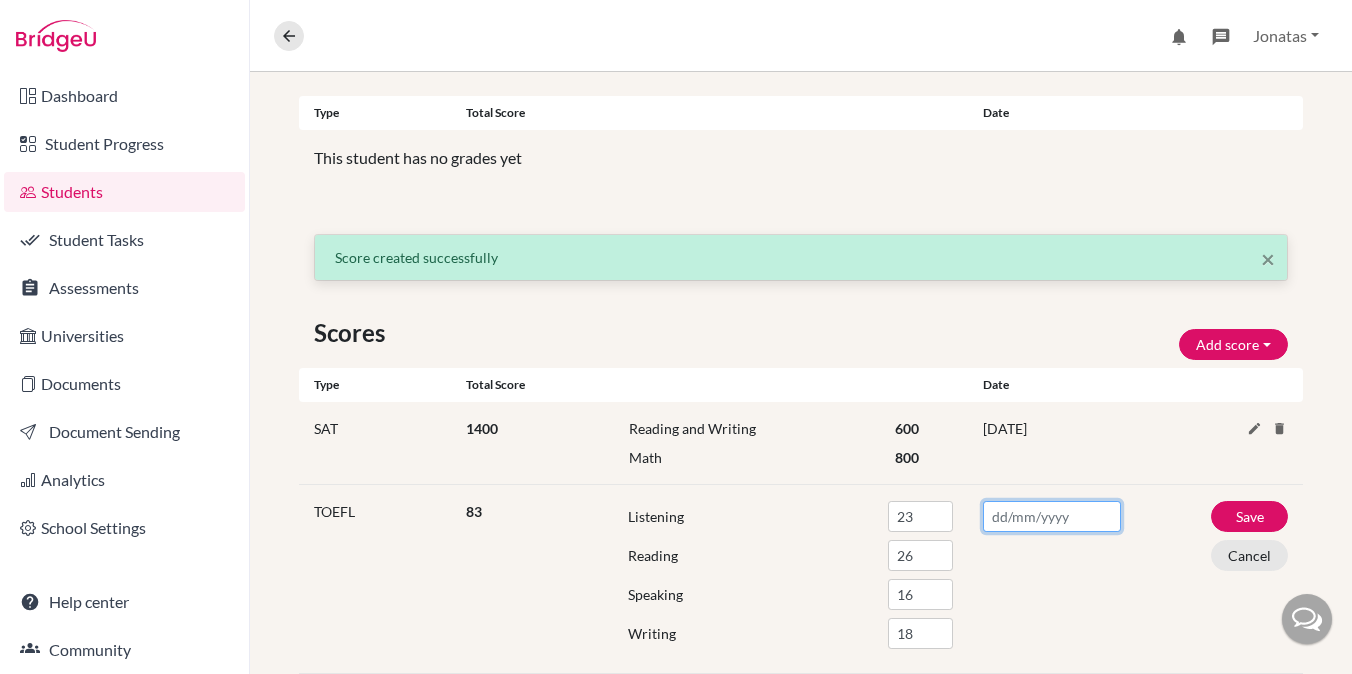 click at bounding box center (1051, 516) 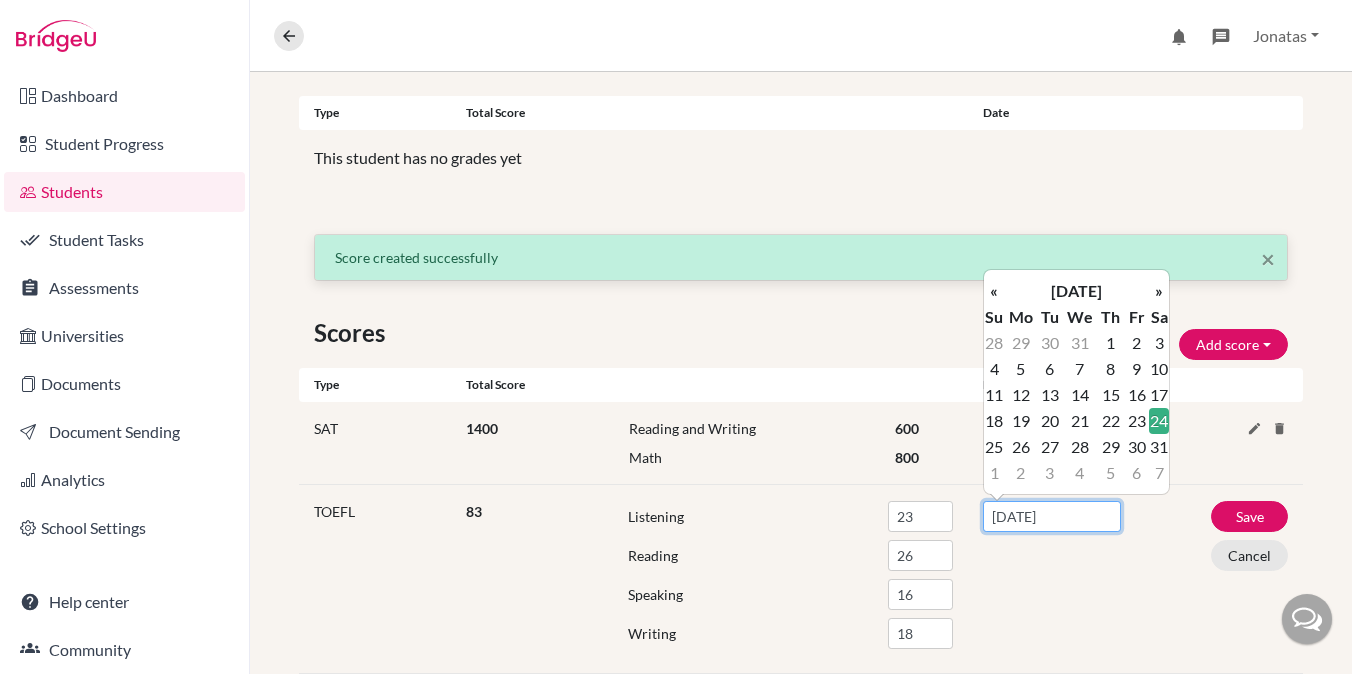 type on "24/08/2024" 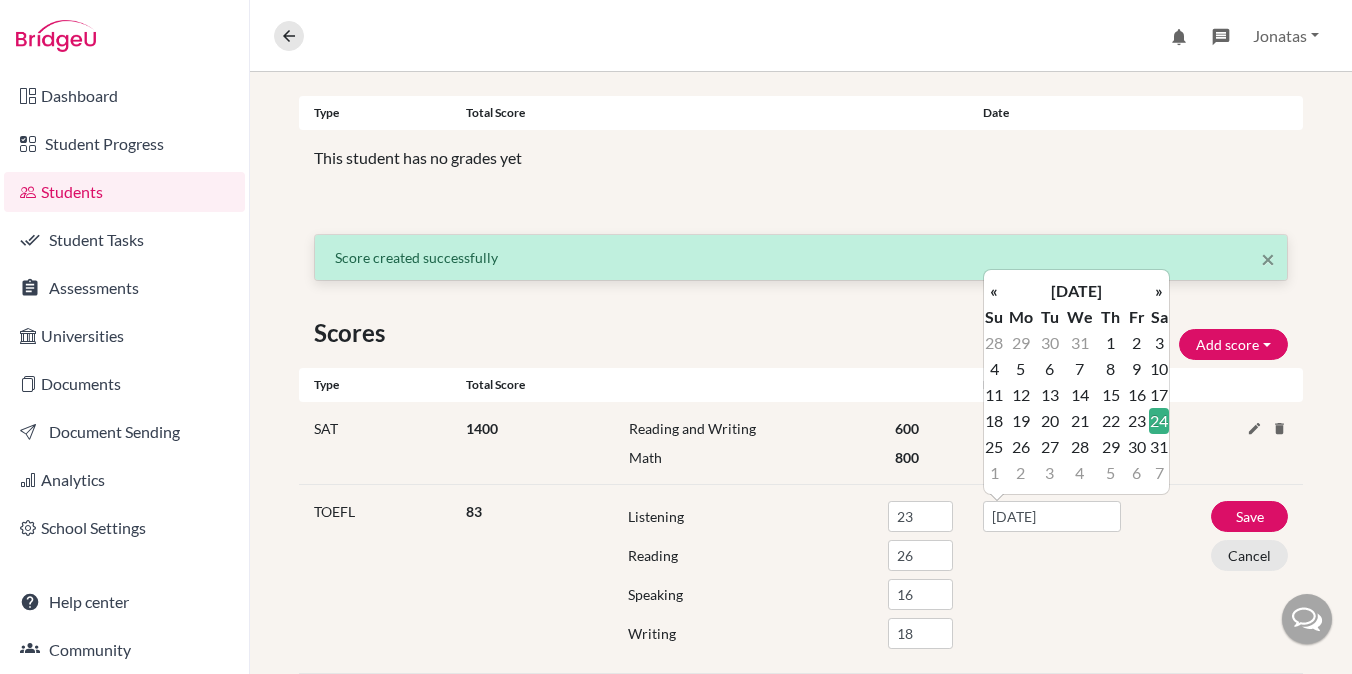 click on "24" at bounding box center (1159, 421) 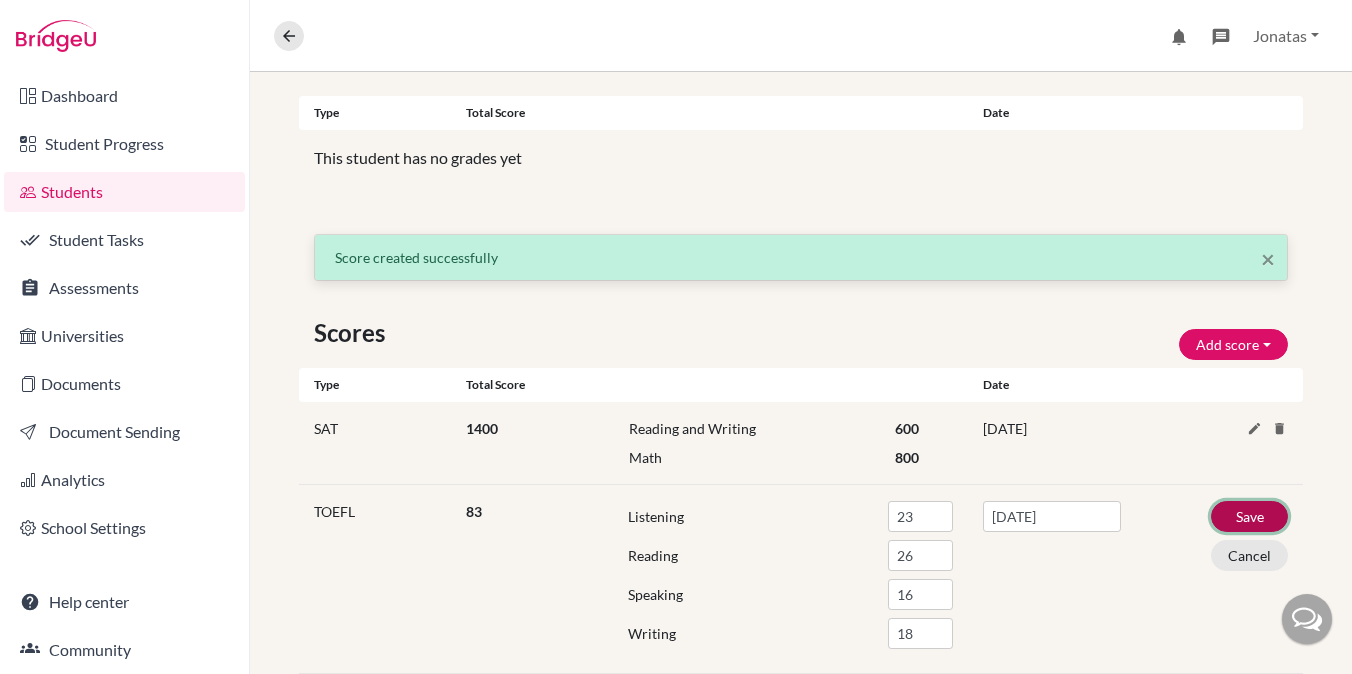 click on "Save" at bounding box center (1249, 516) 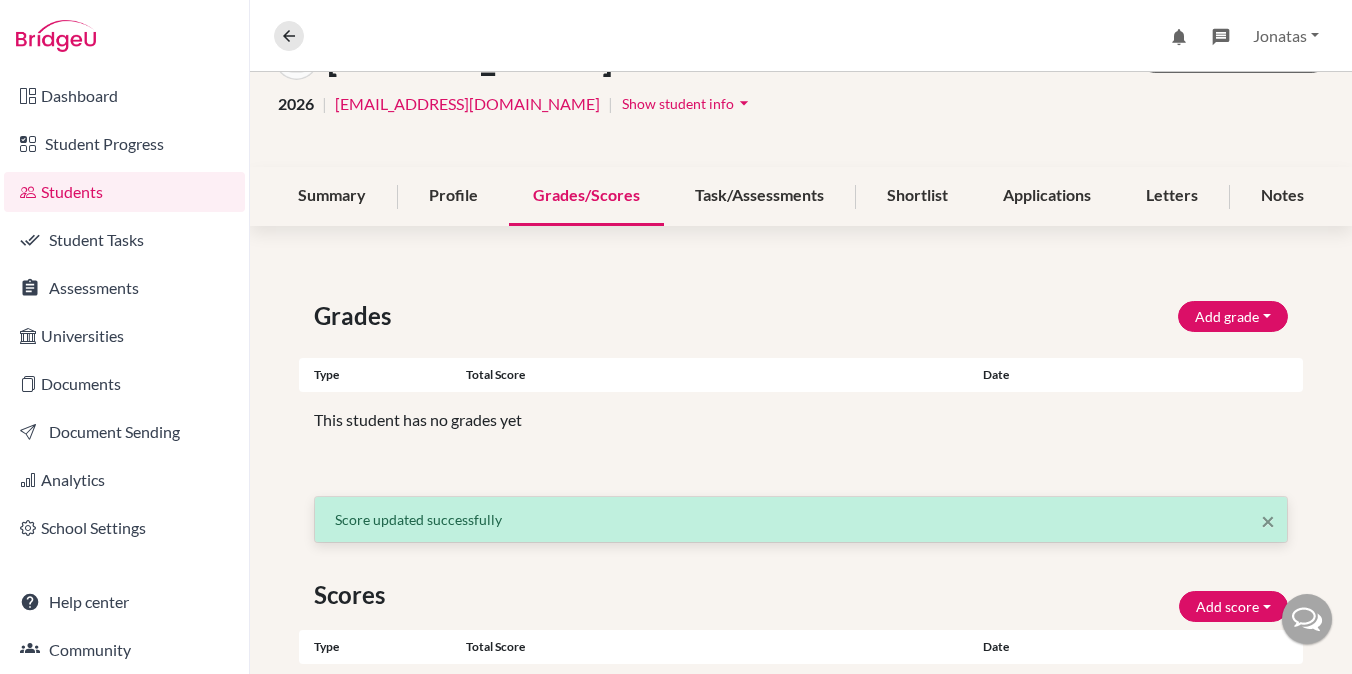scroll, scrollTop: 295, scrollLeft: 0, axis: vertical 